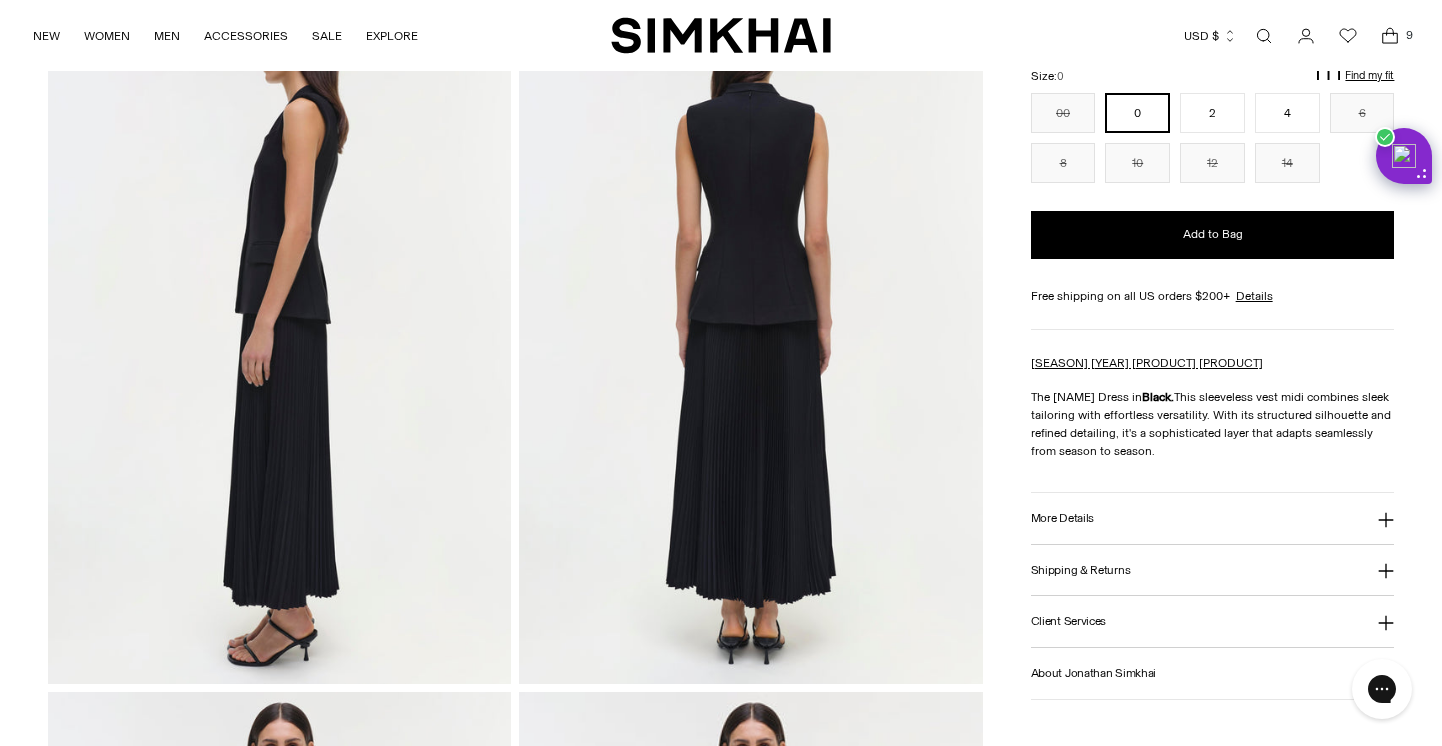 scroll, scrollTop: 0, scrollLeft: 0, axis: both 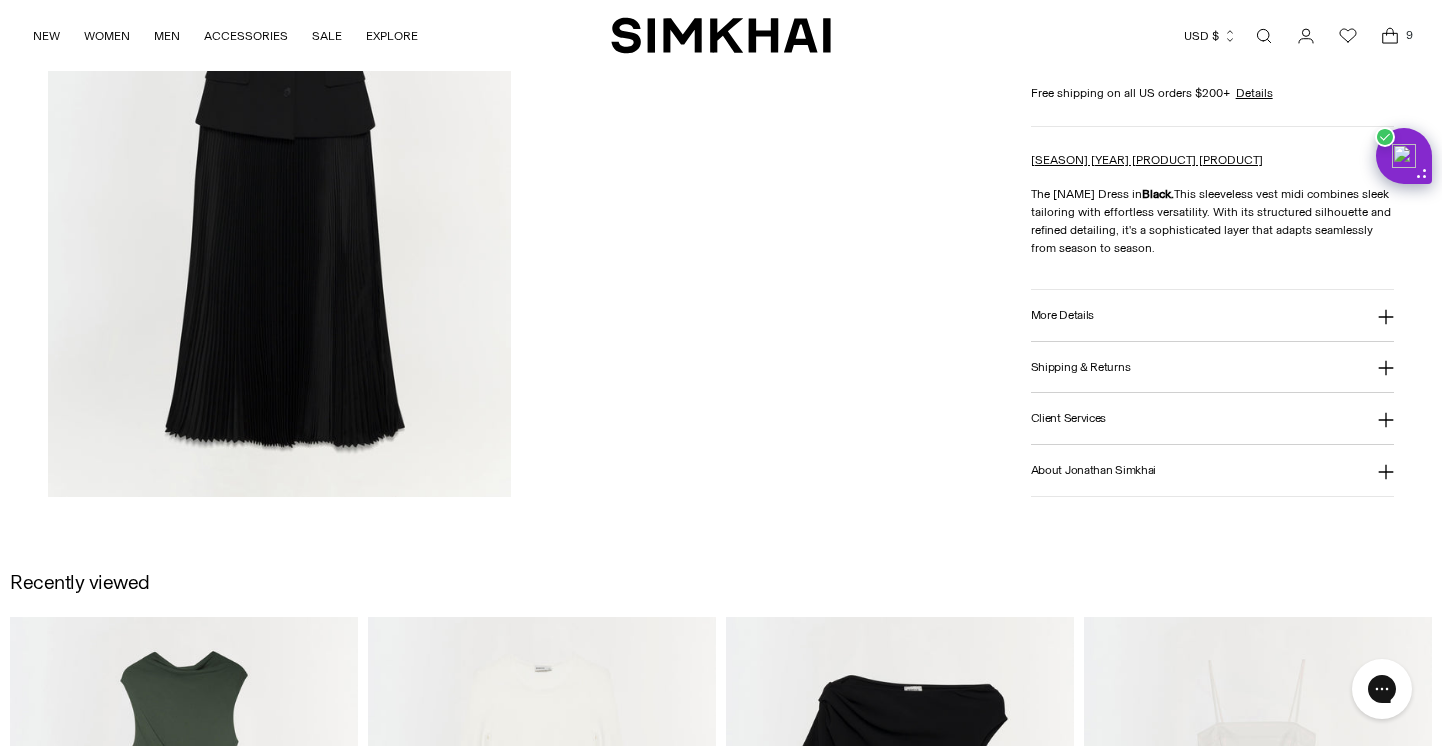 click at bounding box center [1390, 36] 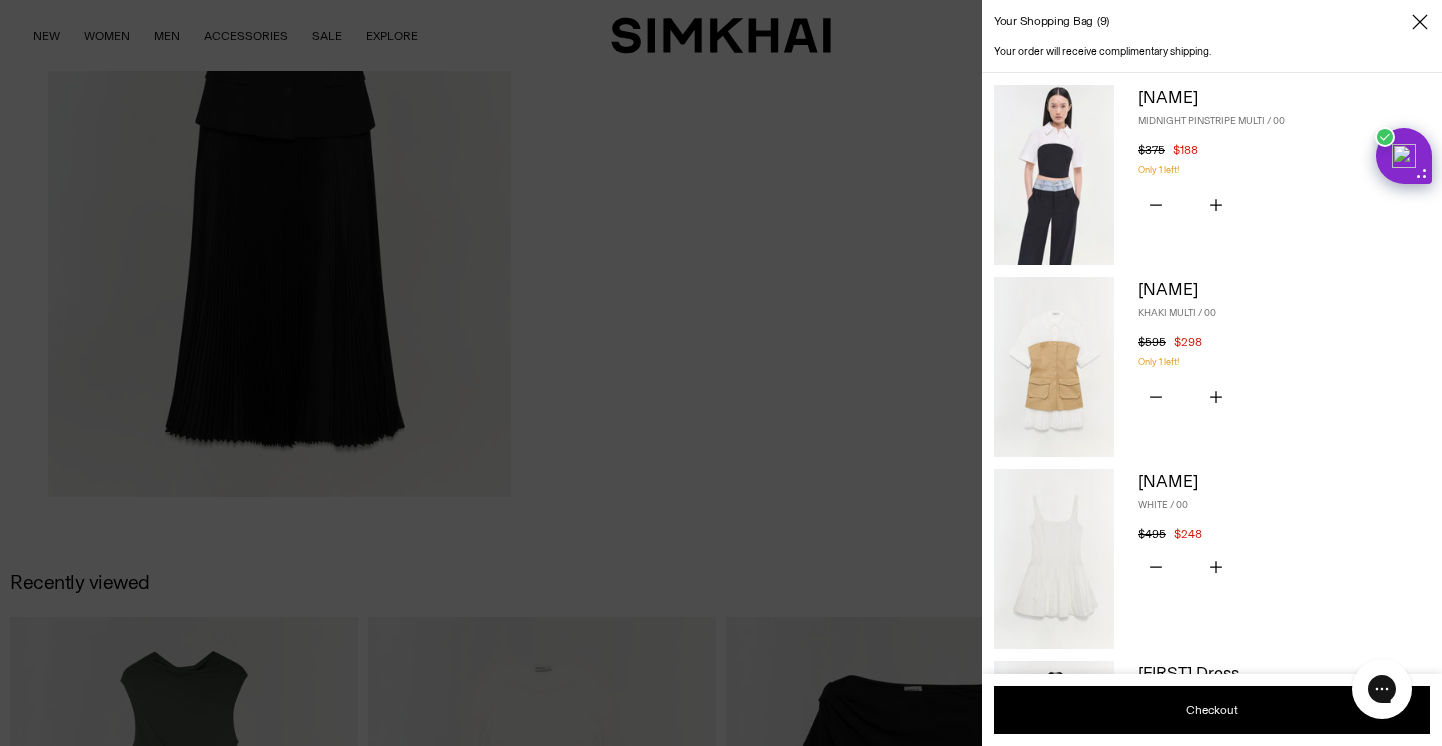 click at bounding box center [1054, 367] 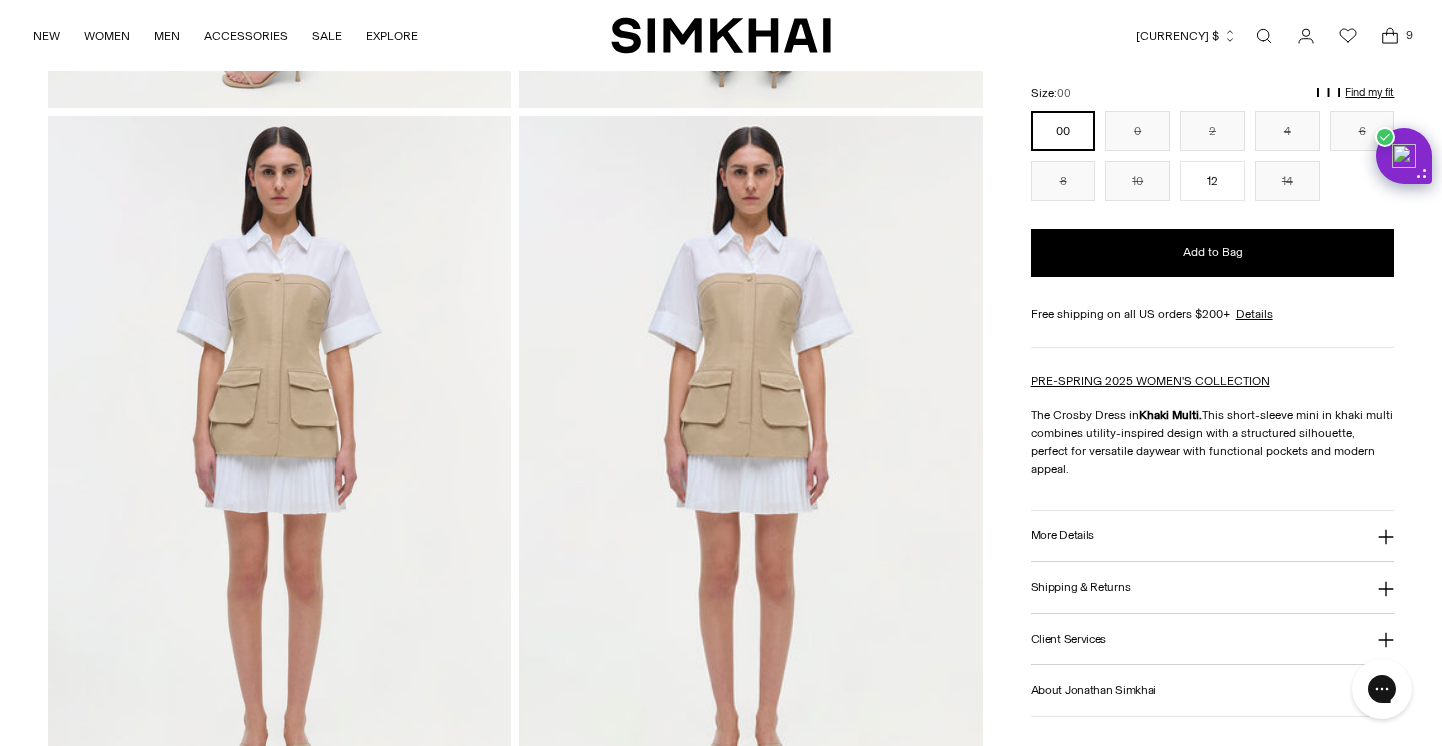 scroll, scrollTop: 0, scrollLeft: 0, axis: both 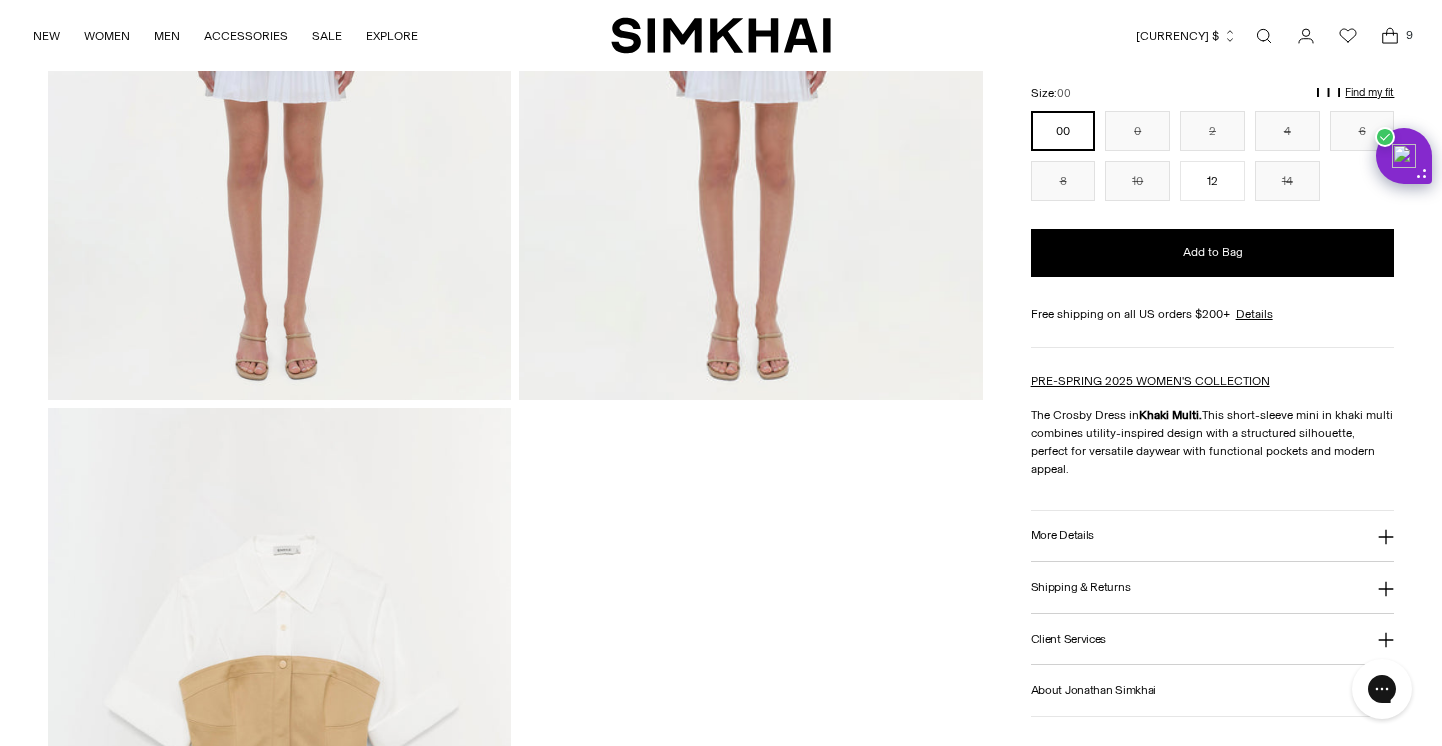 click at bounding box center [1390, 36] 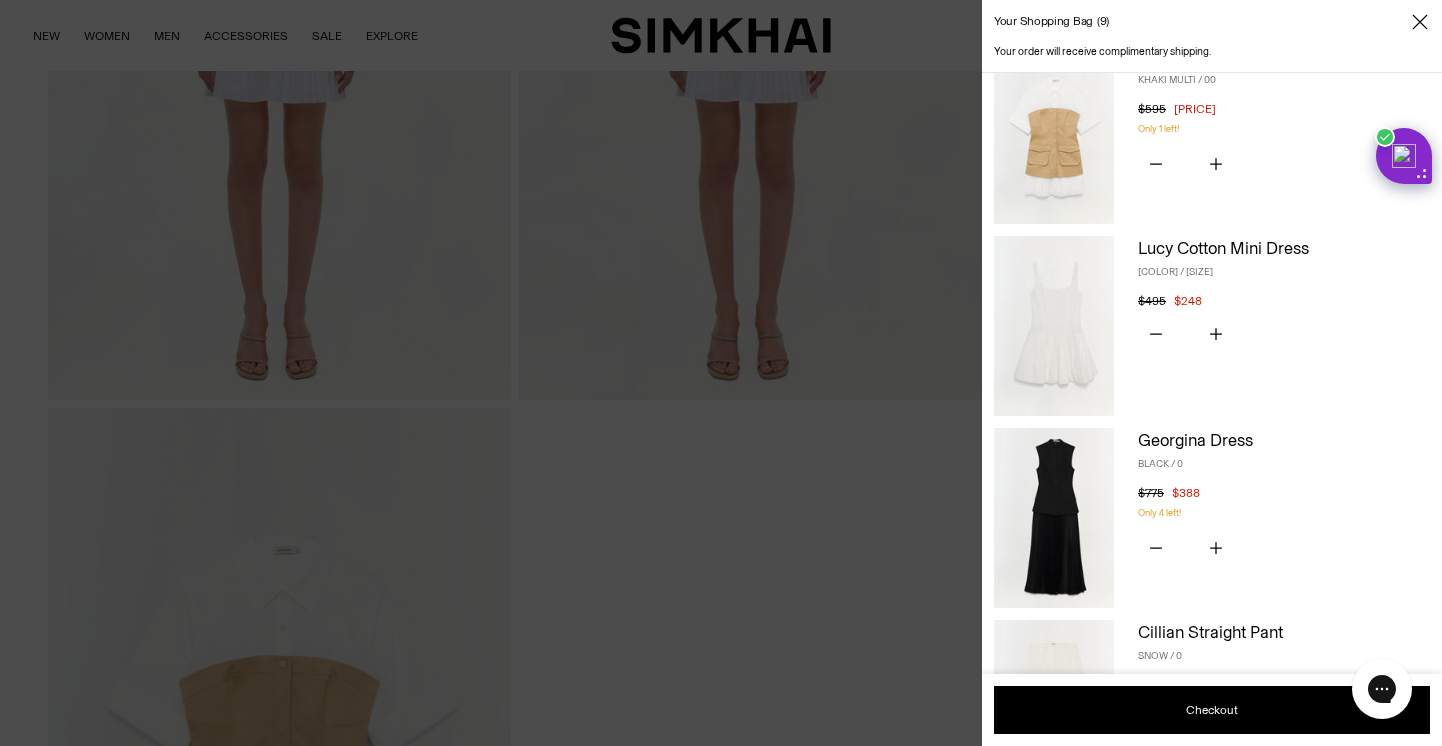 scroll, scrollTop: 267, scrollLeft: 0, axis: vertical 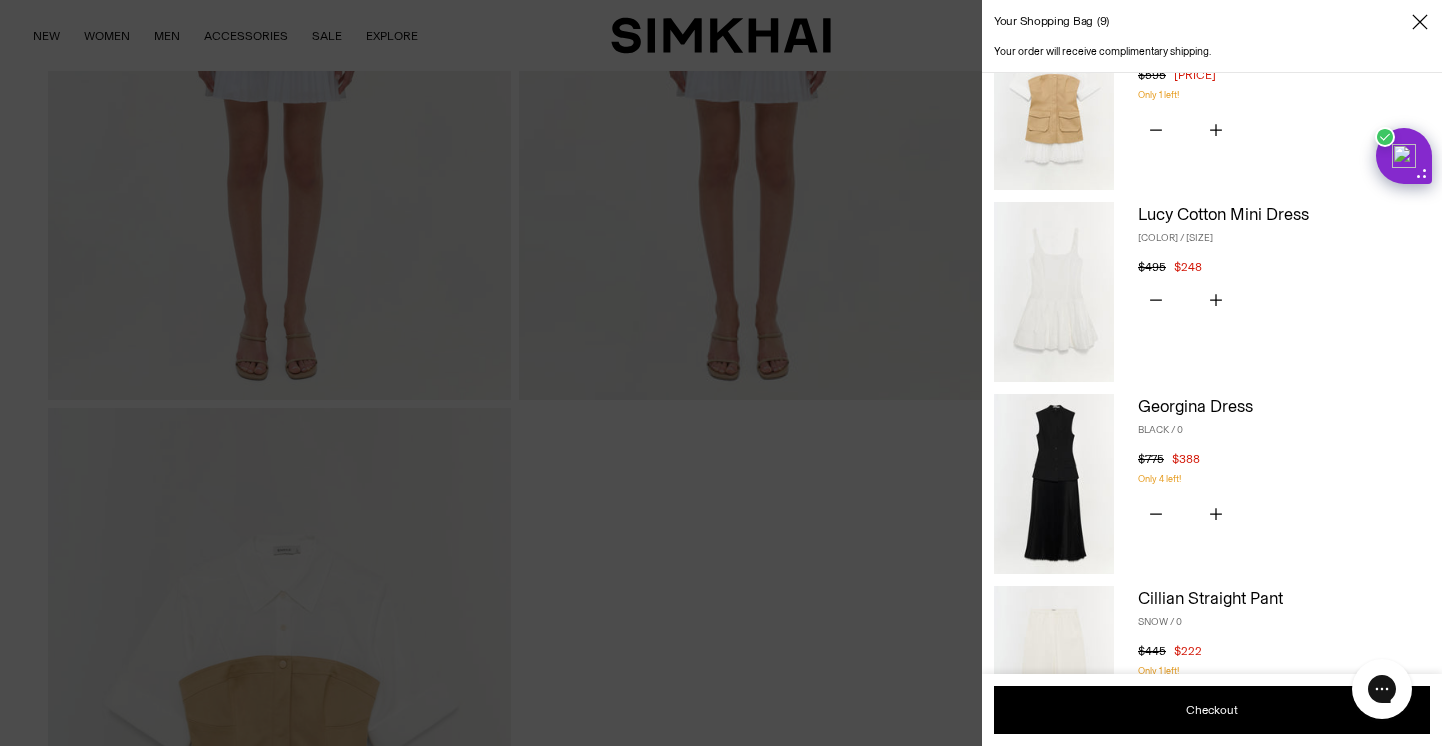 click at bounding box center [1054, 292] 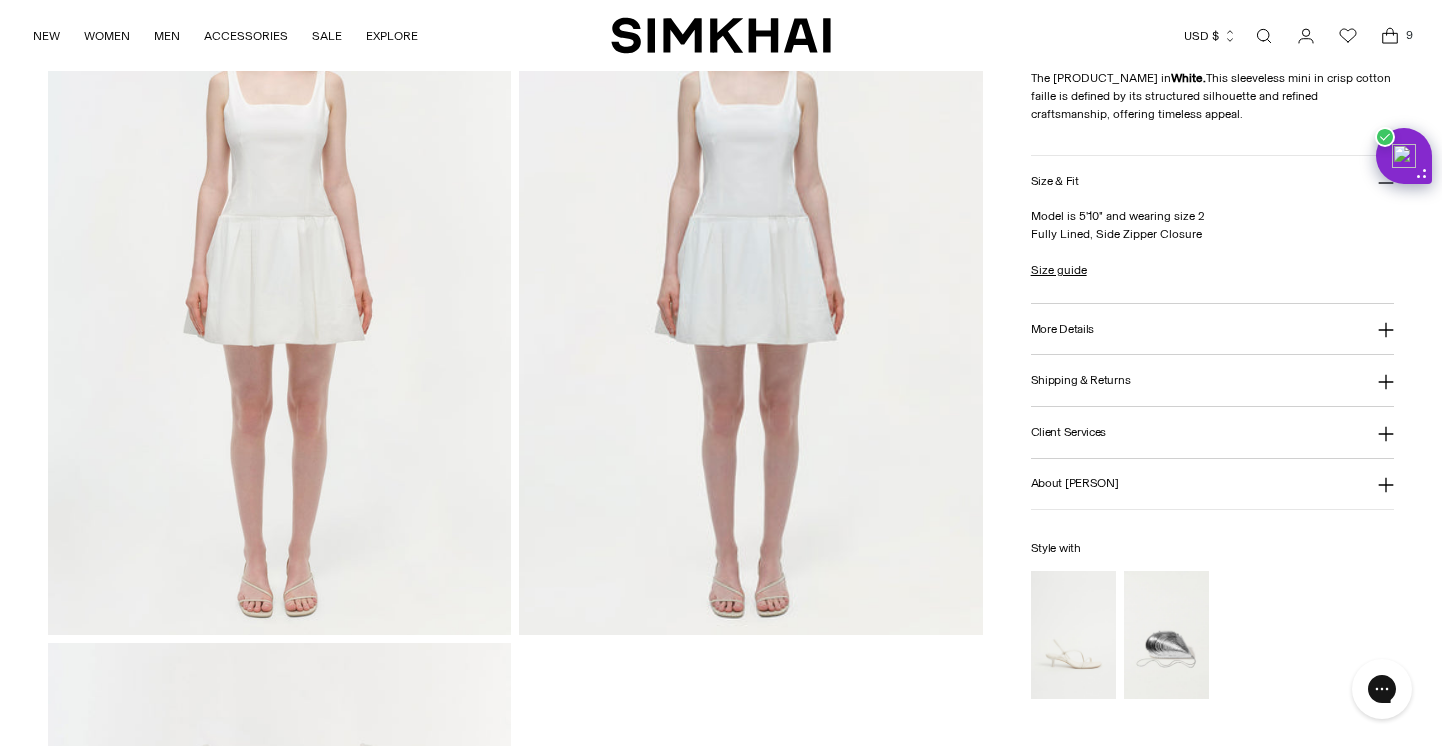 scroll, scrollTop: 0, scrollLeft: 0, axis: both 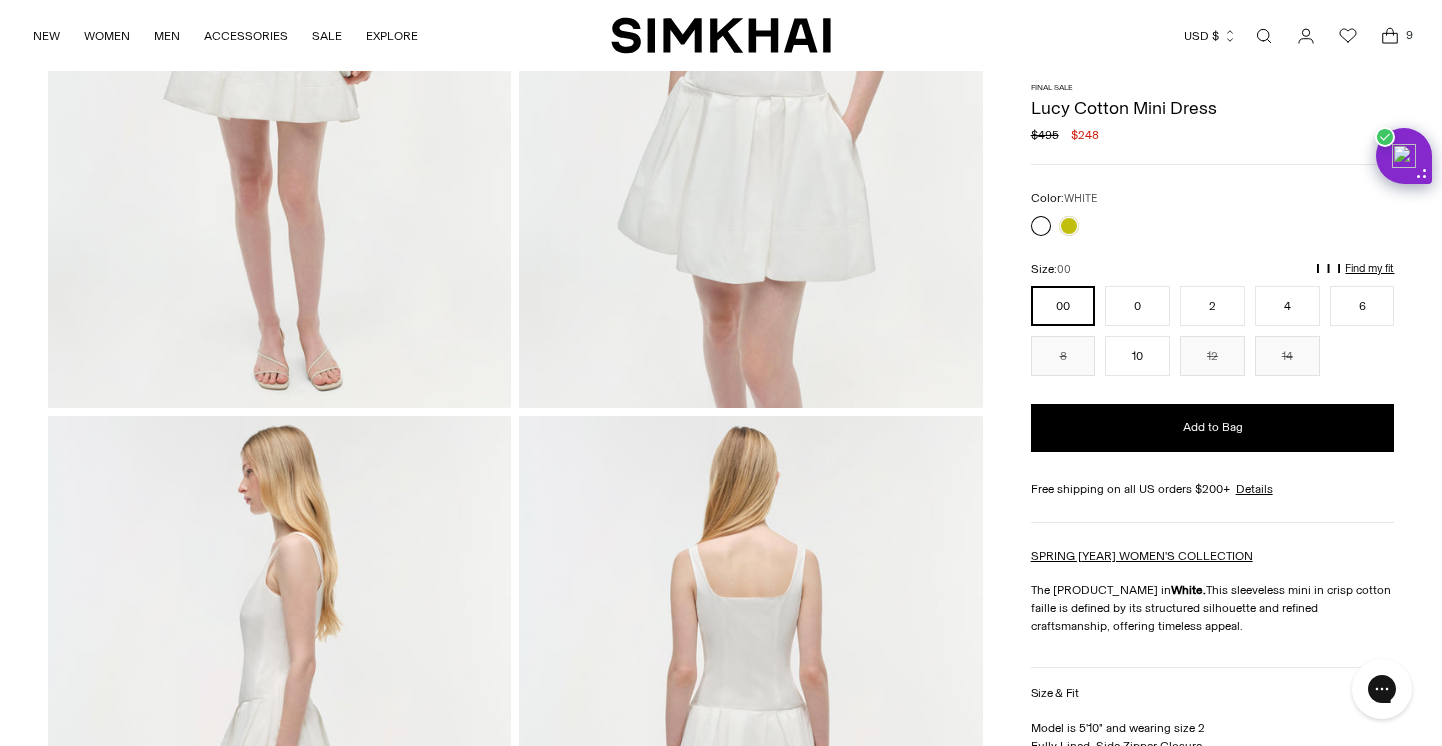click at bounding box center (1390, 38) 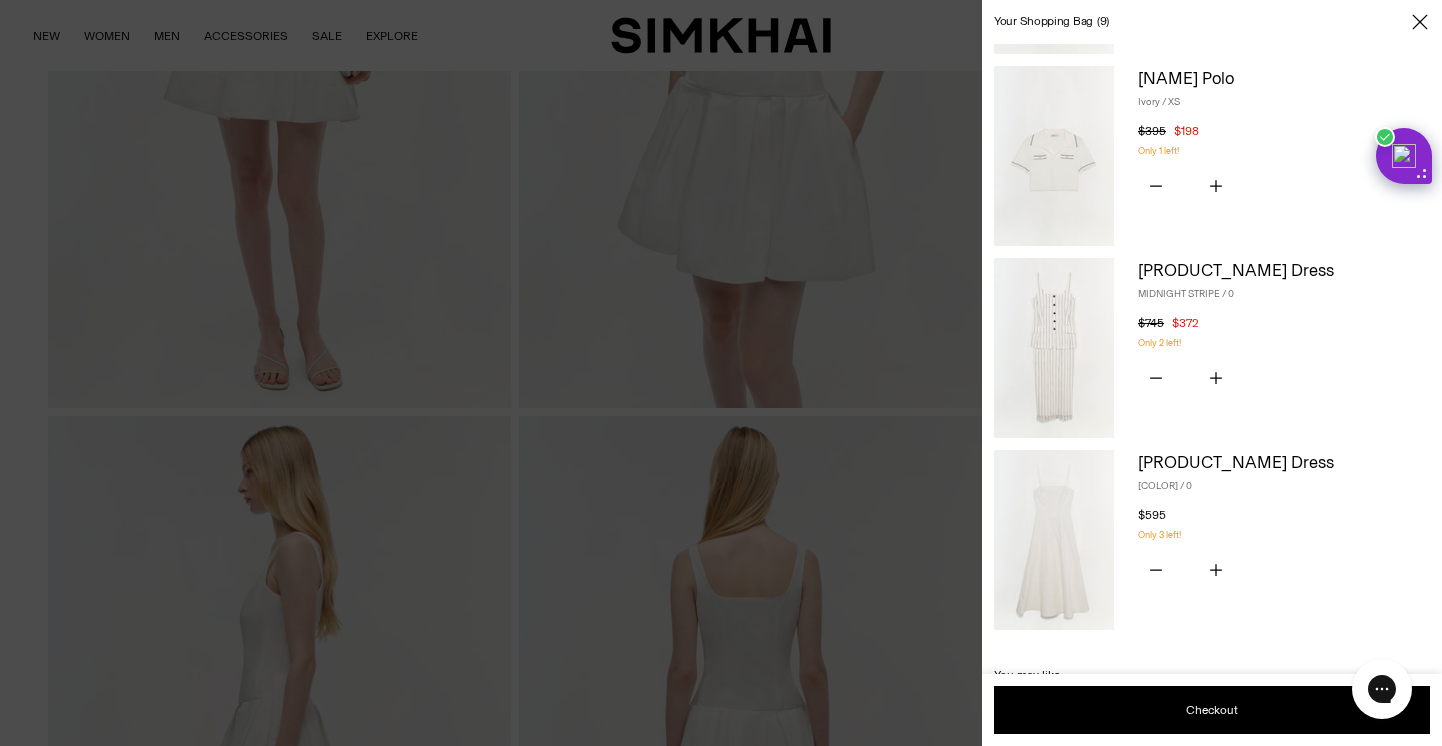 scroll, scrollTop: 1231, scrollLeft: 0, axis: vertical 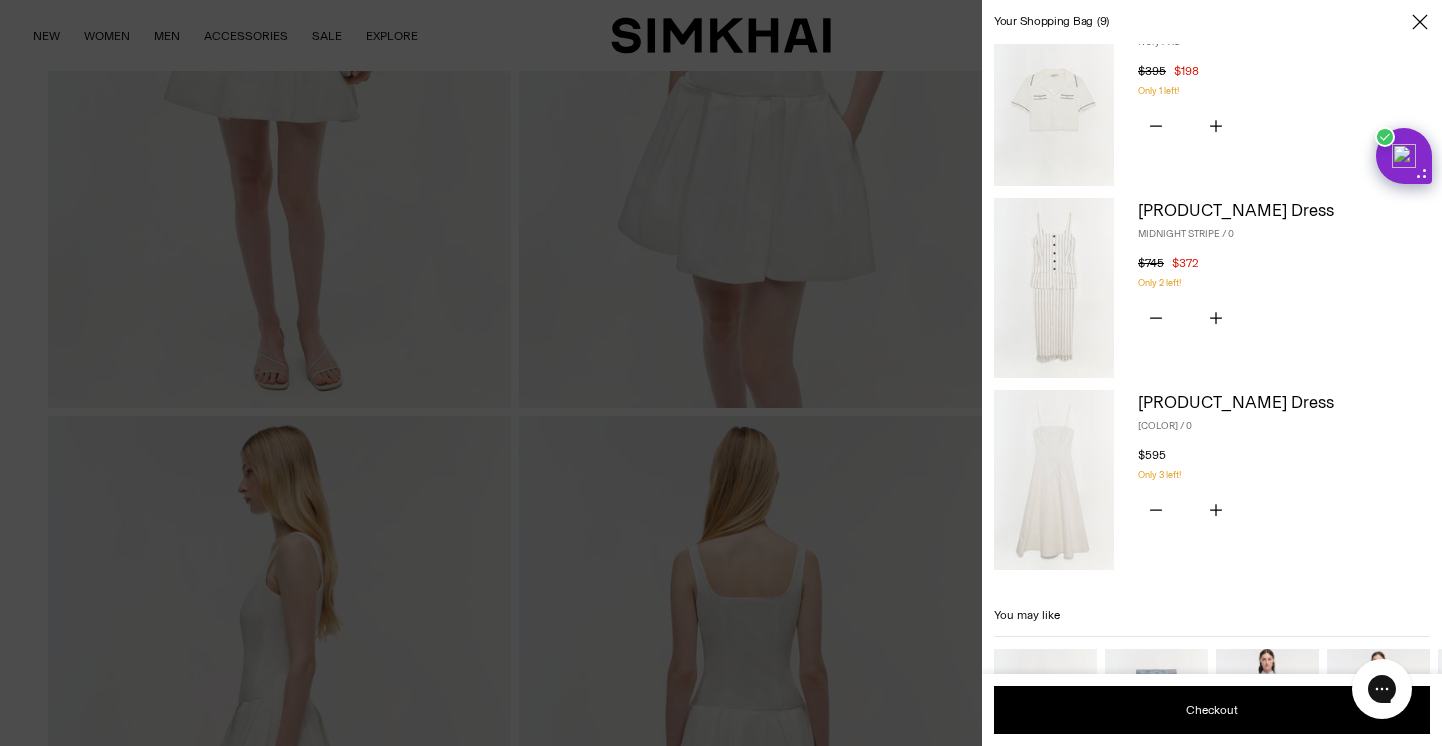 click at bounding box center [1054, 288] 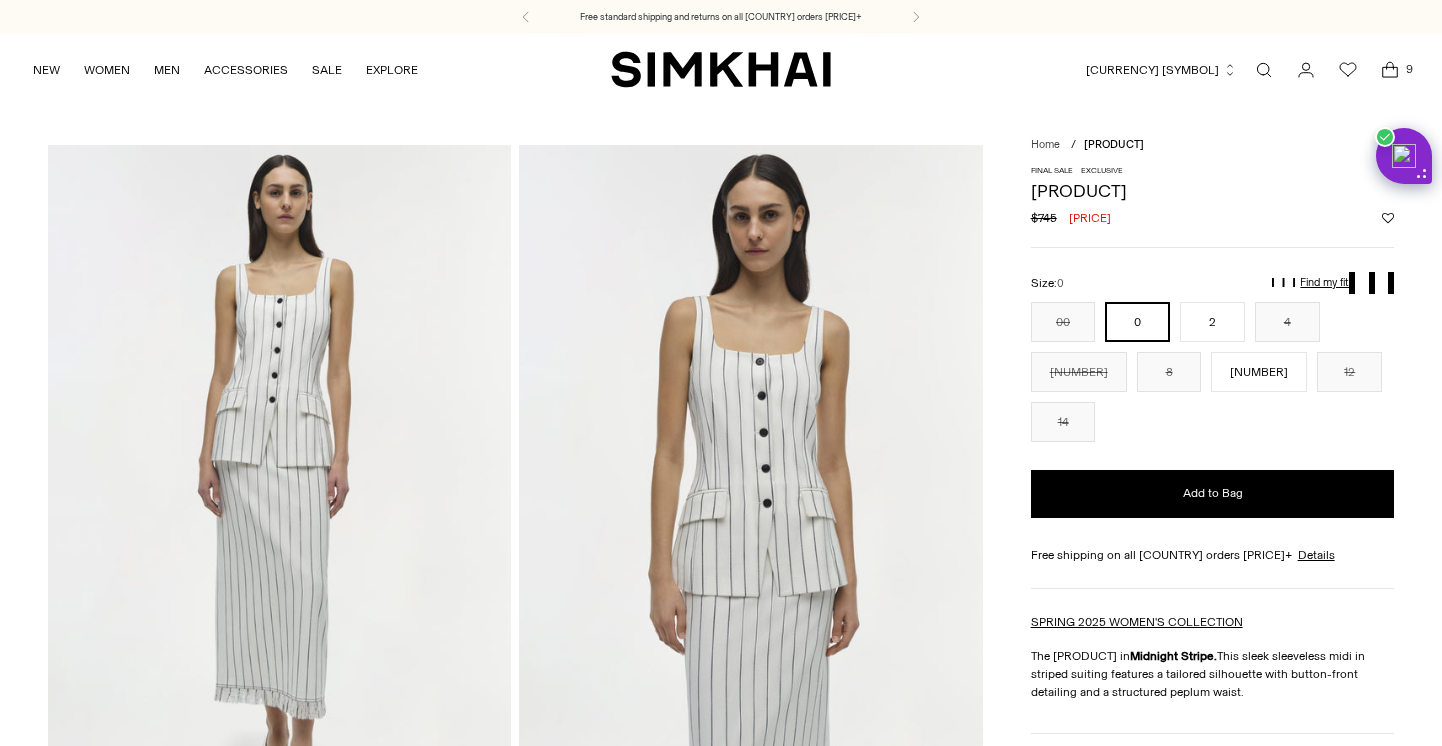 scroll, scrollTop: 93, scrollLeft: 0, axis: vertical 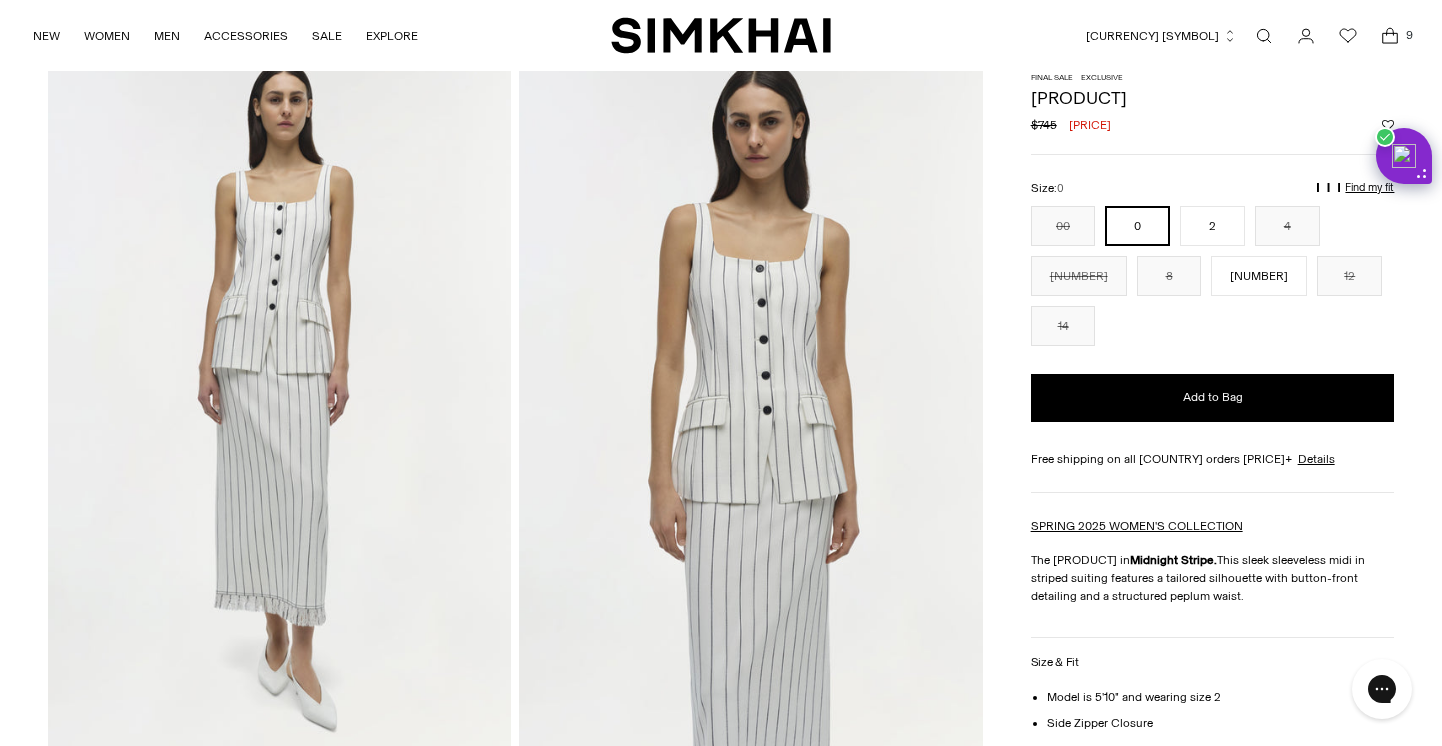 click at bounding box center (1390, 36) 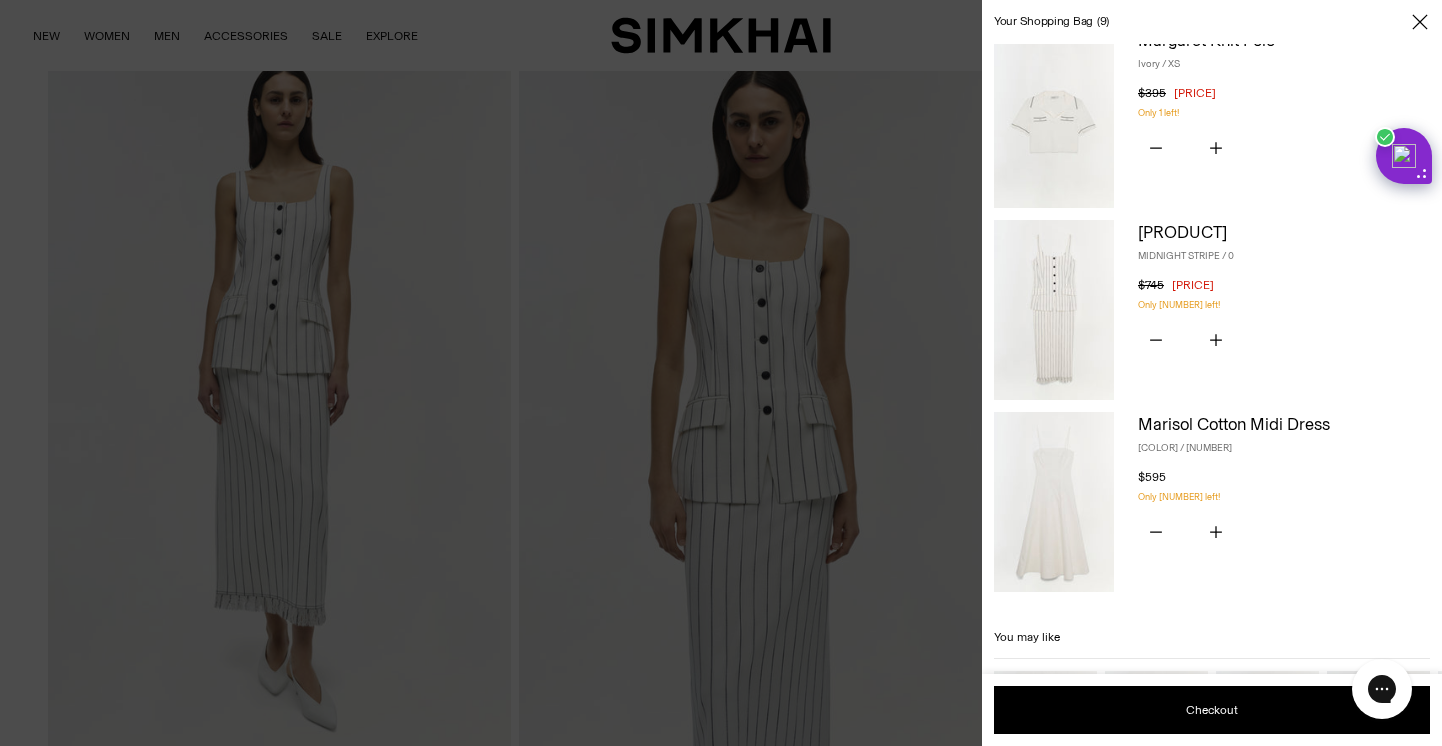scroll, scrollTop: 1250, scrollLeft: 0, axis: vertical 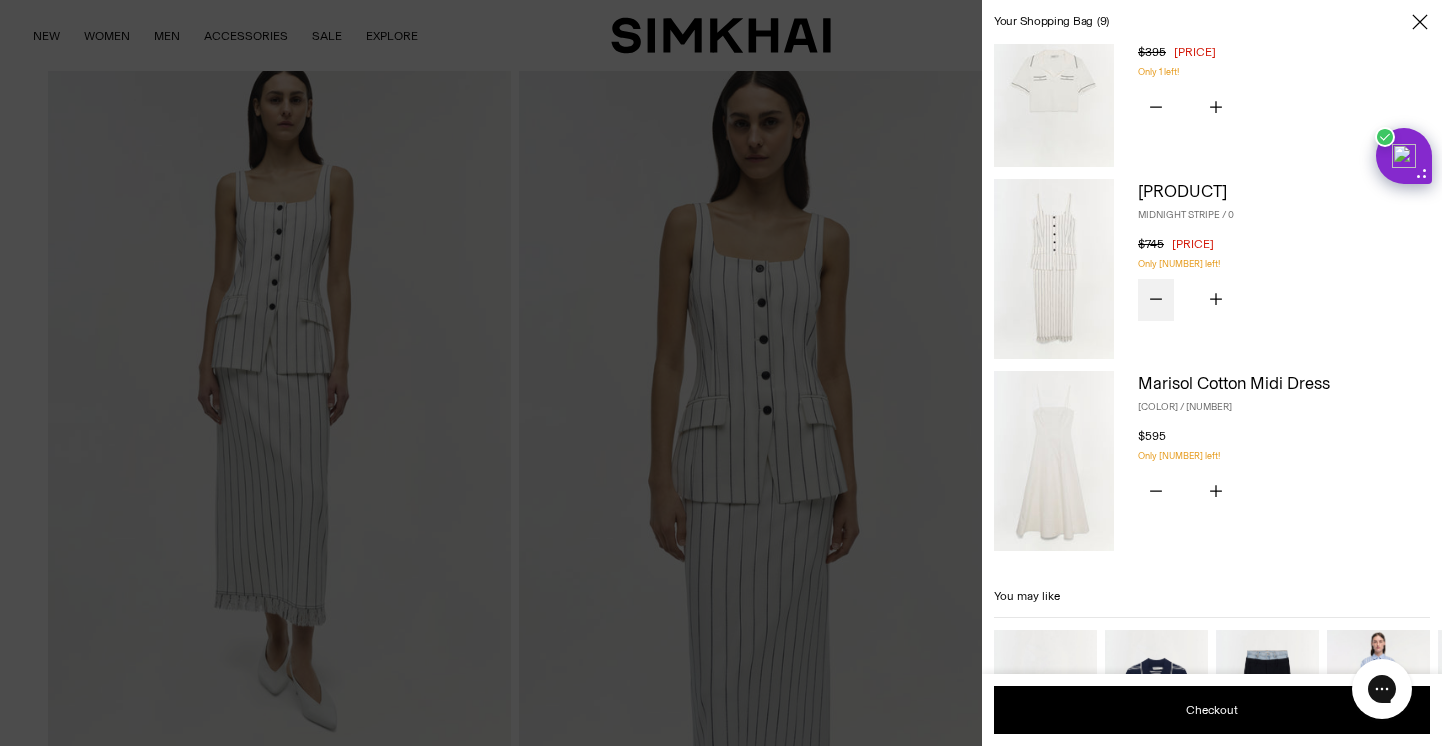 click at bounding box center [1156, 299] 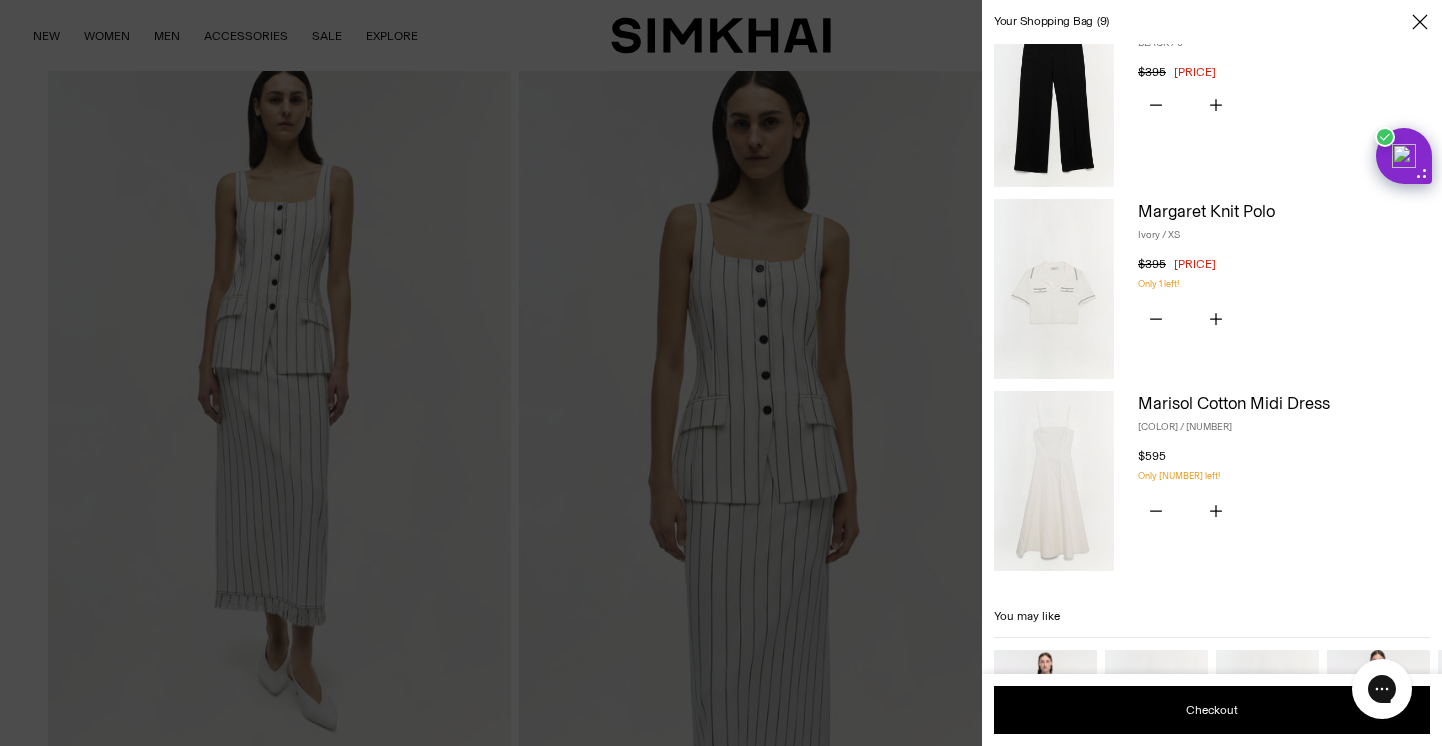 scroll, scrollTop: 1192, scrollLeft: 0, axis: vertical 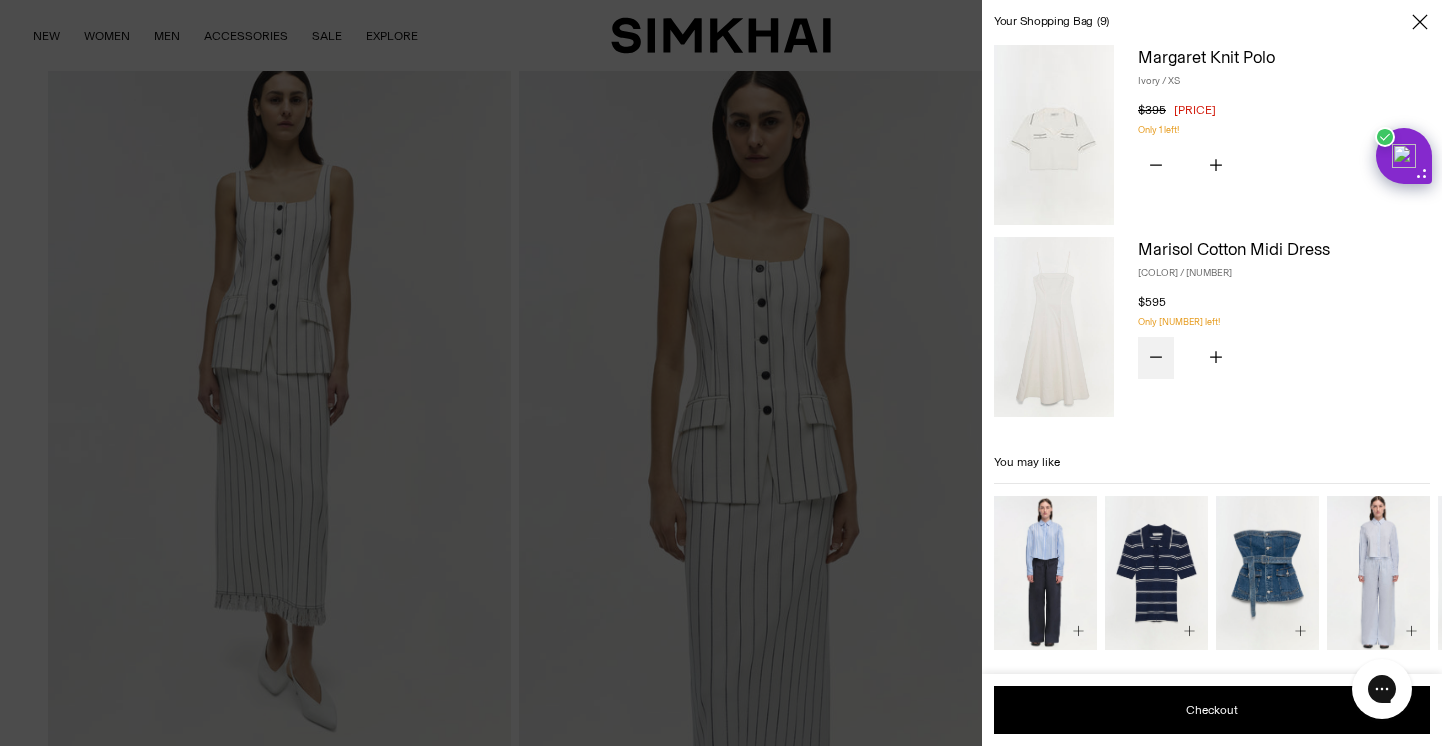 click at bounding box center (1156, 356) 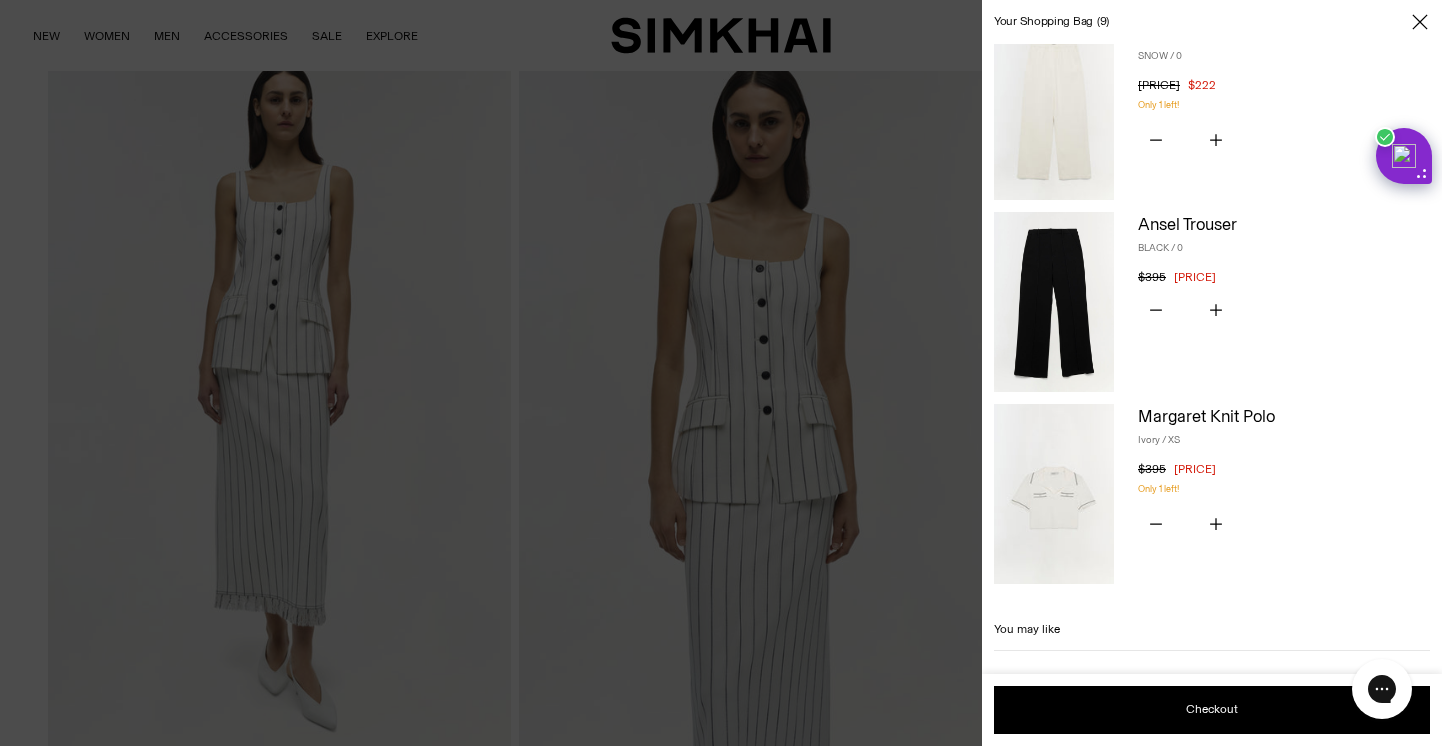 scroll, scrollTop: 830, scrollLeft: 0, axis: vertical 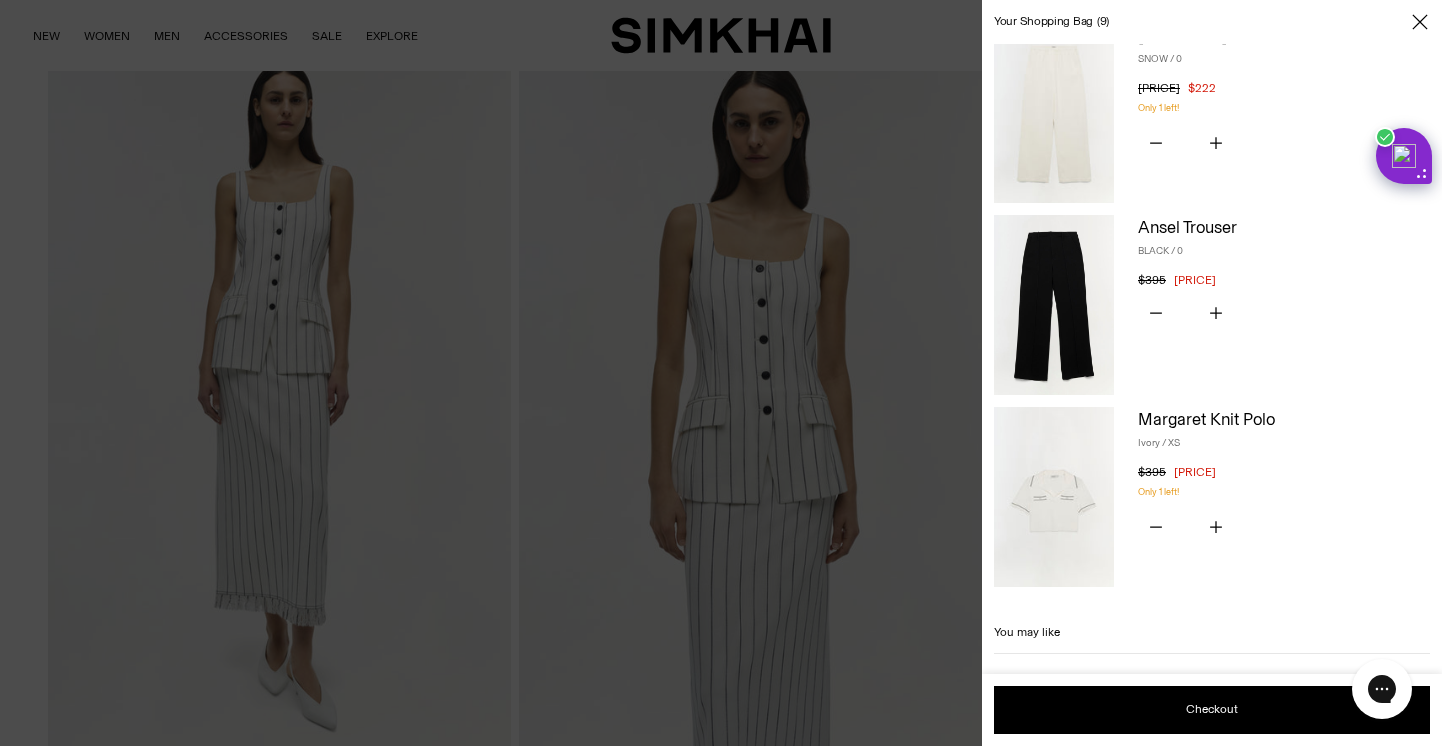 click at bounding box center (1054, 305) 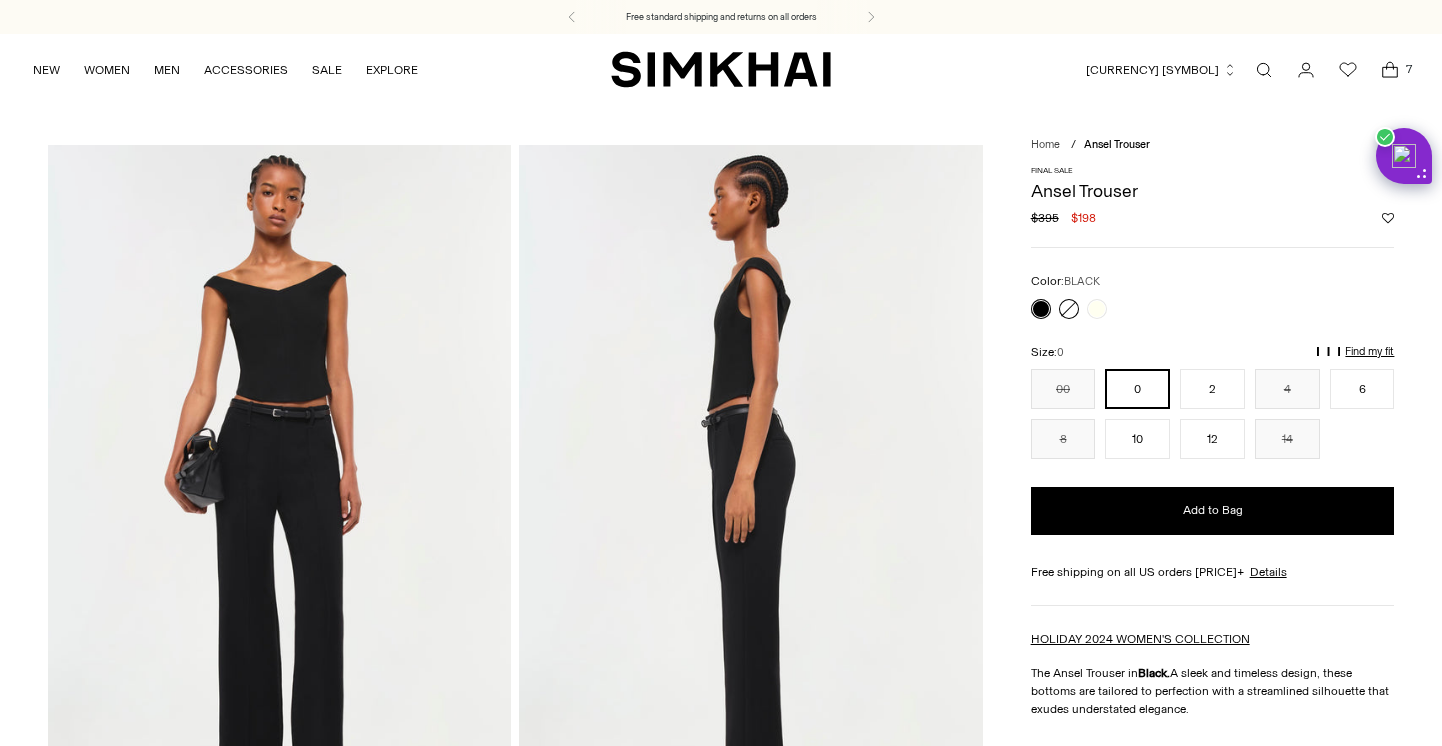 scroll, scrollTop: 811, scrollLeft: 0, axis: vertical 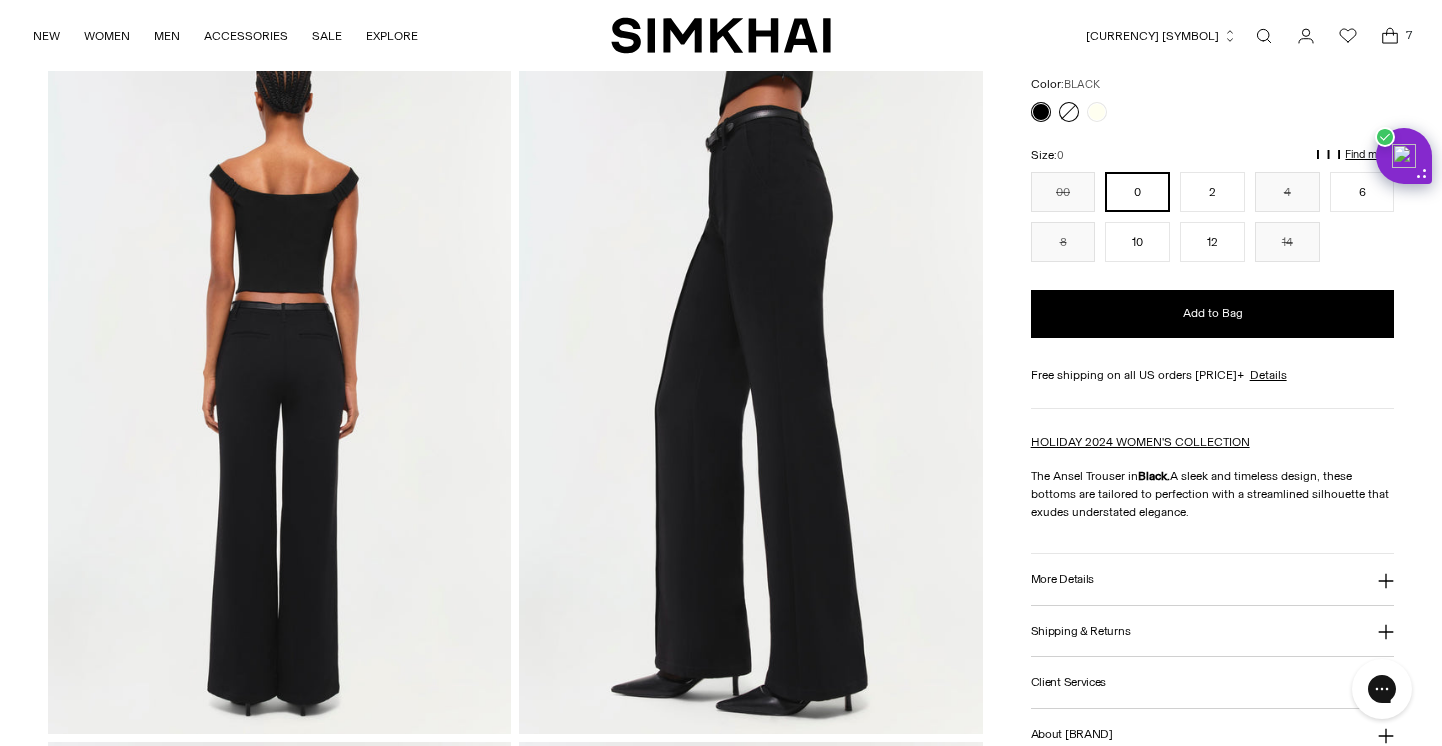 click on "7" at bounding box center [1409, 35] 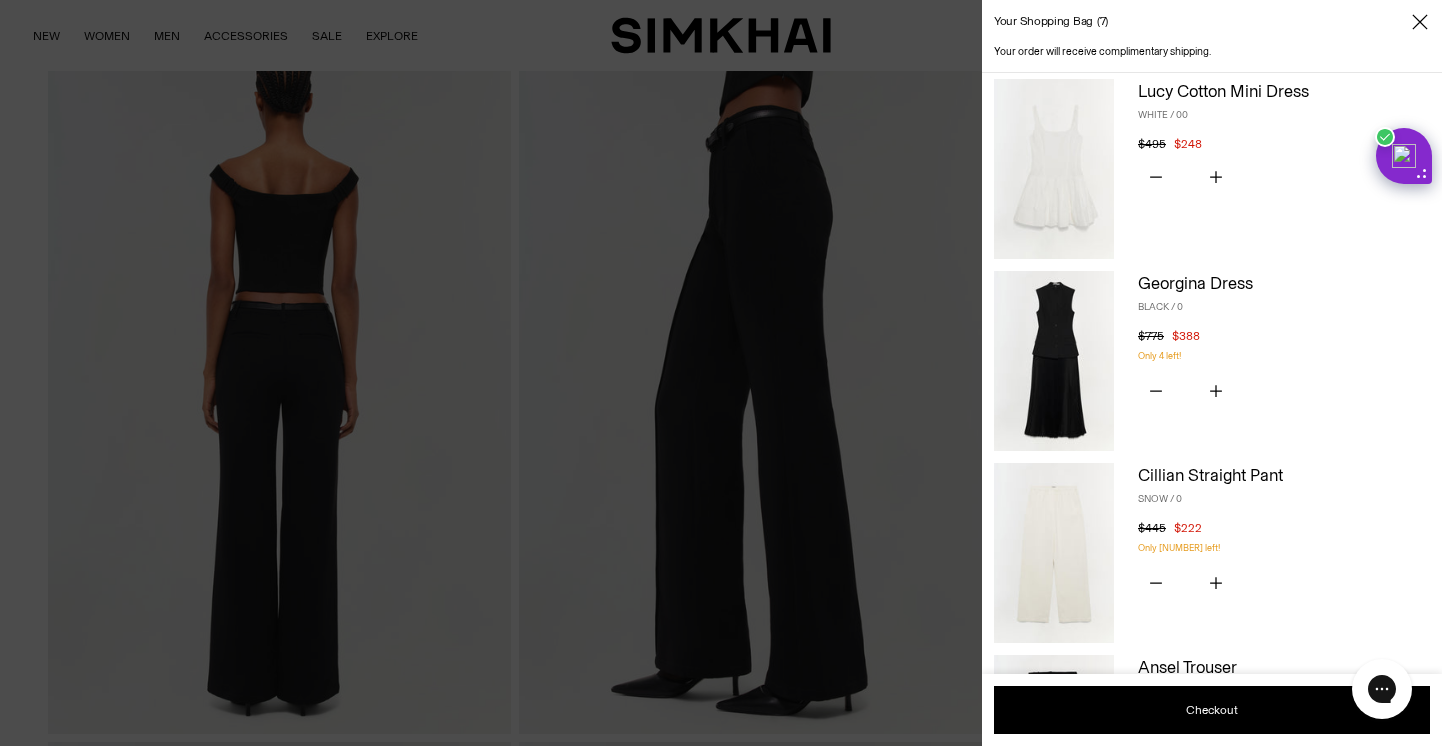 scroll, scrollTop: 382, scrollLeft: 0, axis: vertical 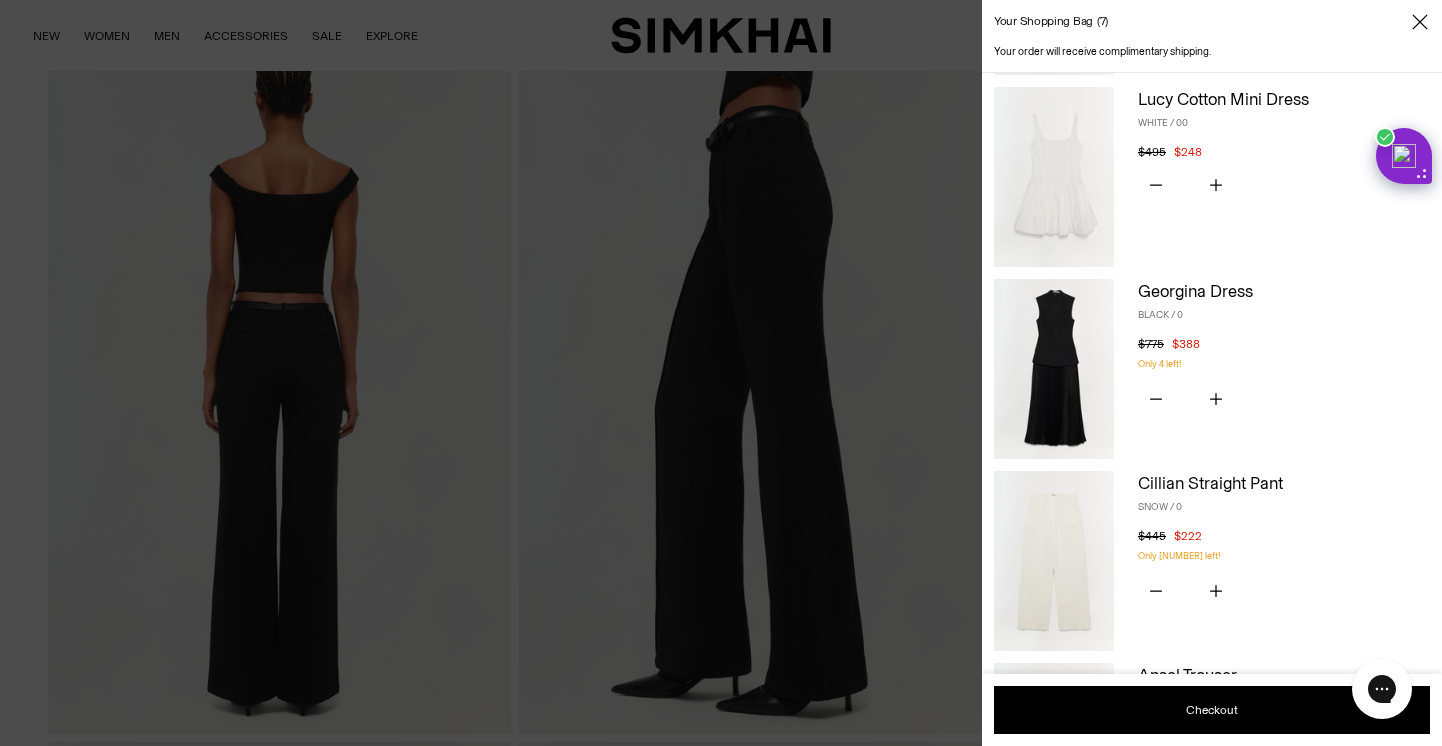click at bounding box center [1054, 369] 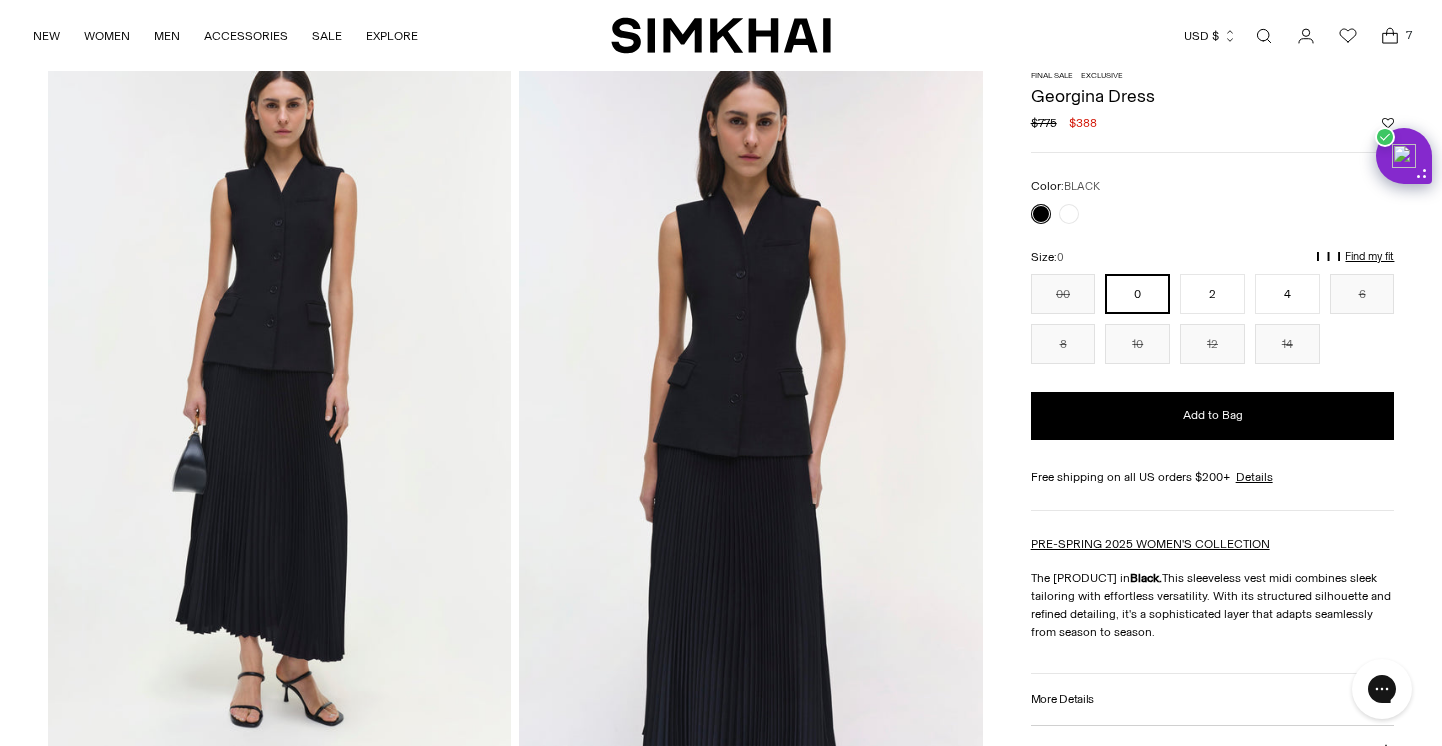 scroll, scrollTop: 0, scrollLeft: 0, axis: both 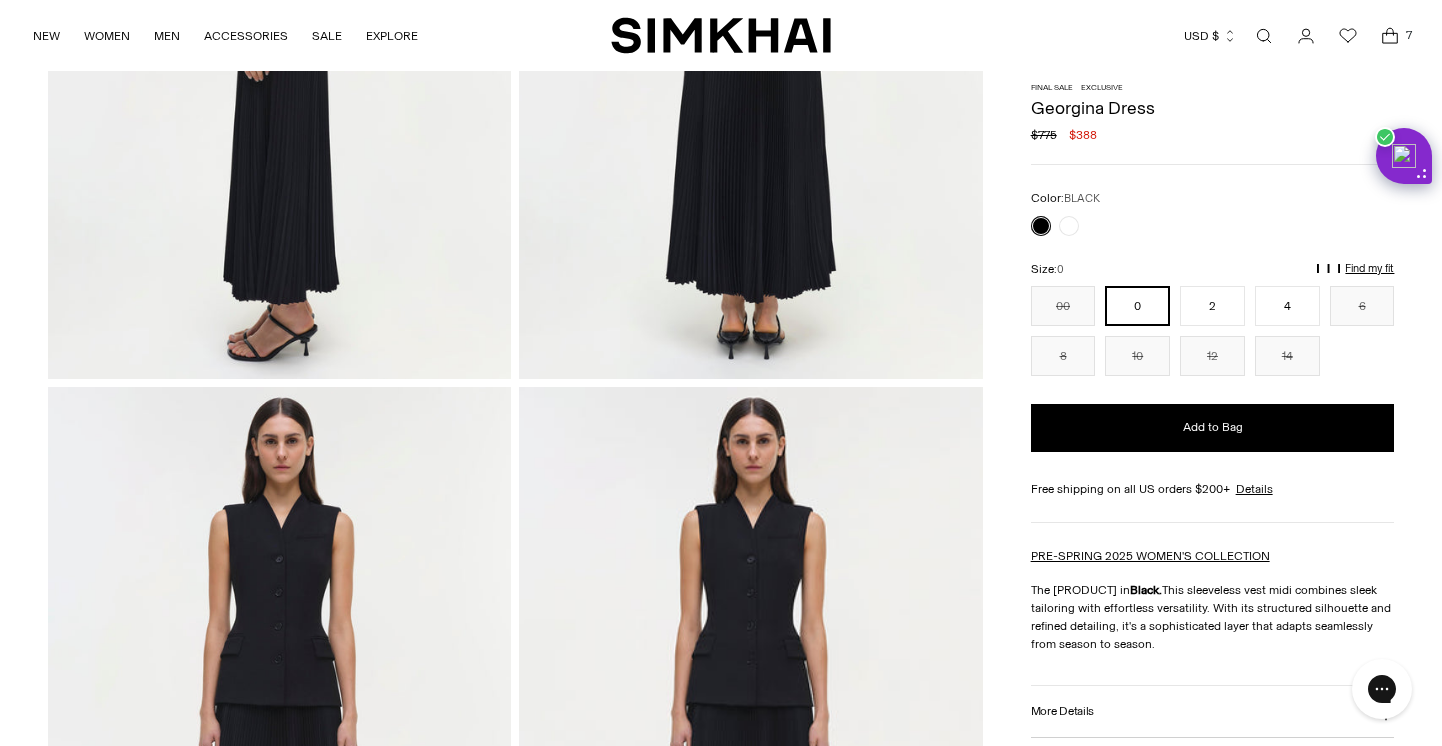click at bounding box center (1390, 38) 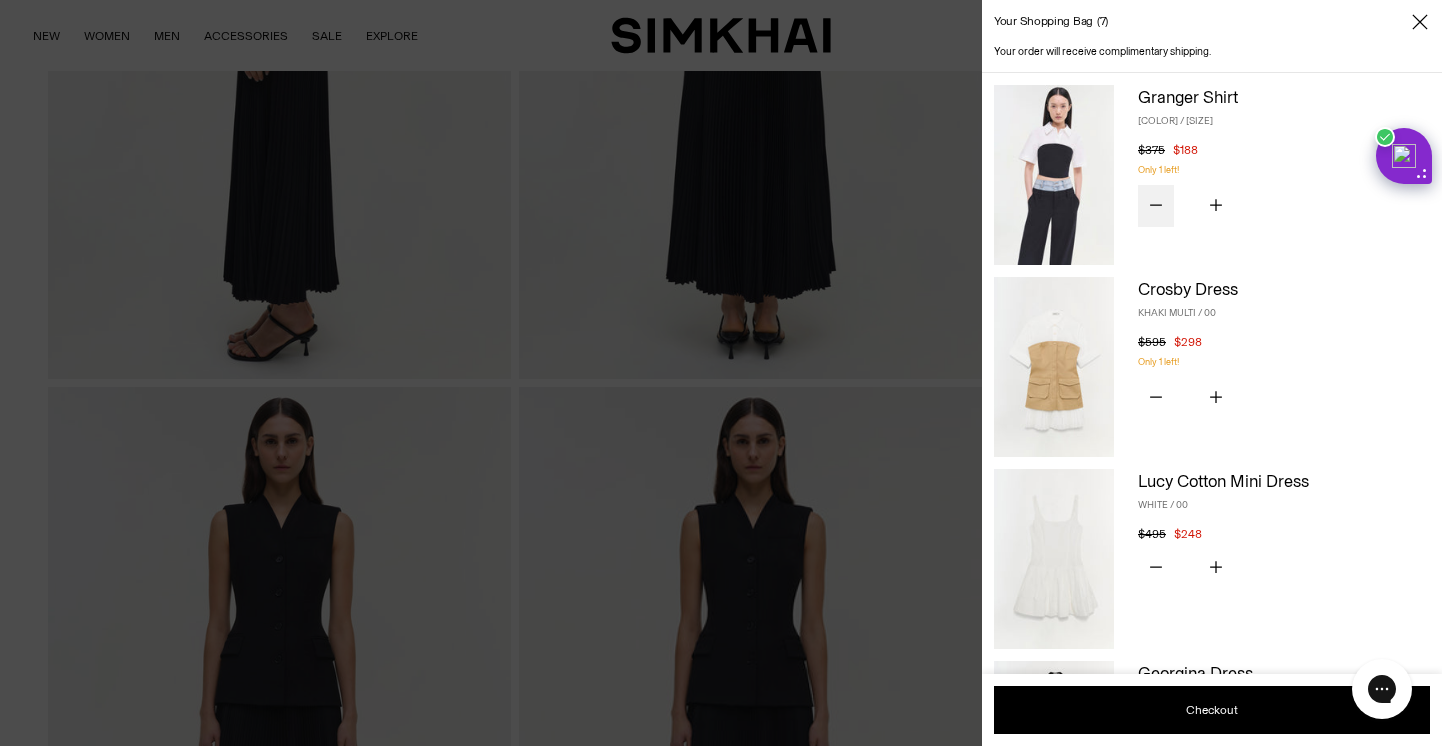 click at bounding box center (1156, 205) 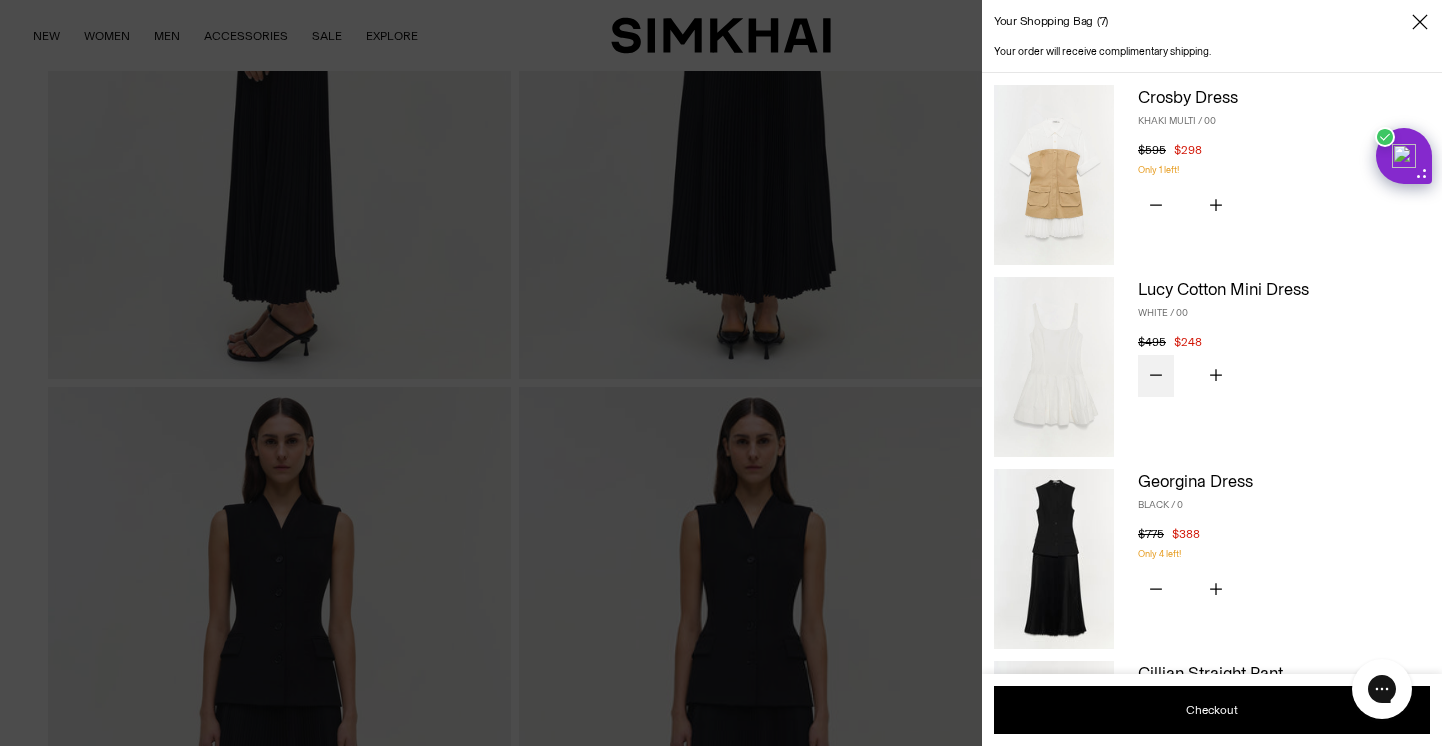 click at bounding box center [1156, 375] 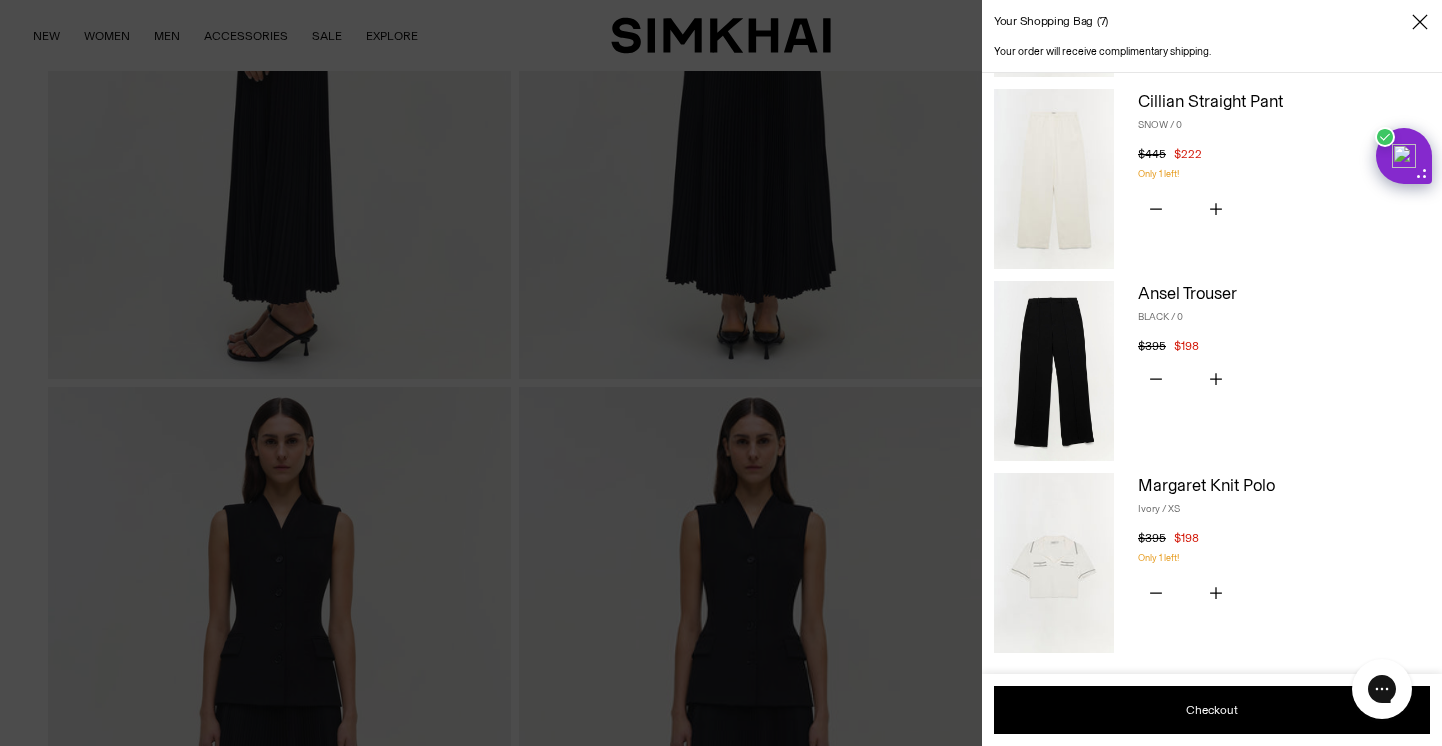 scroll, scrollTop: 604, scrollLeft: 0, axis: vertical 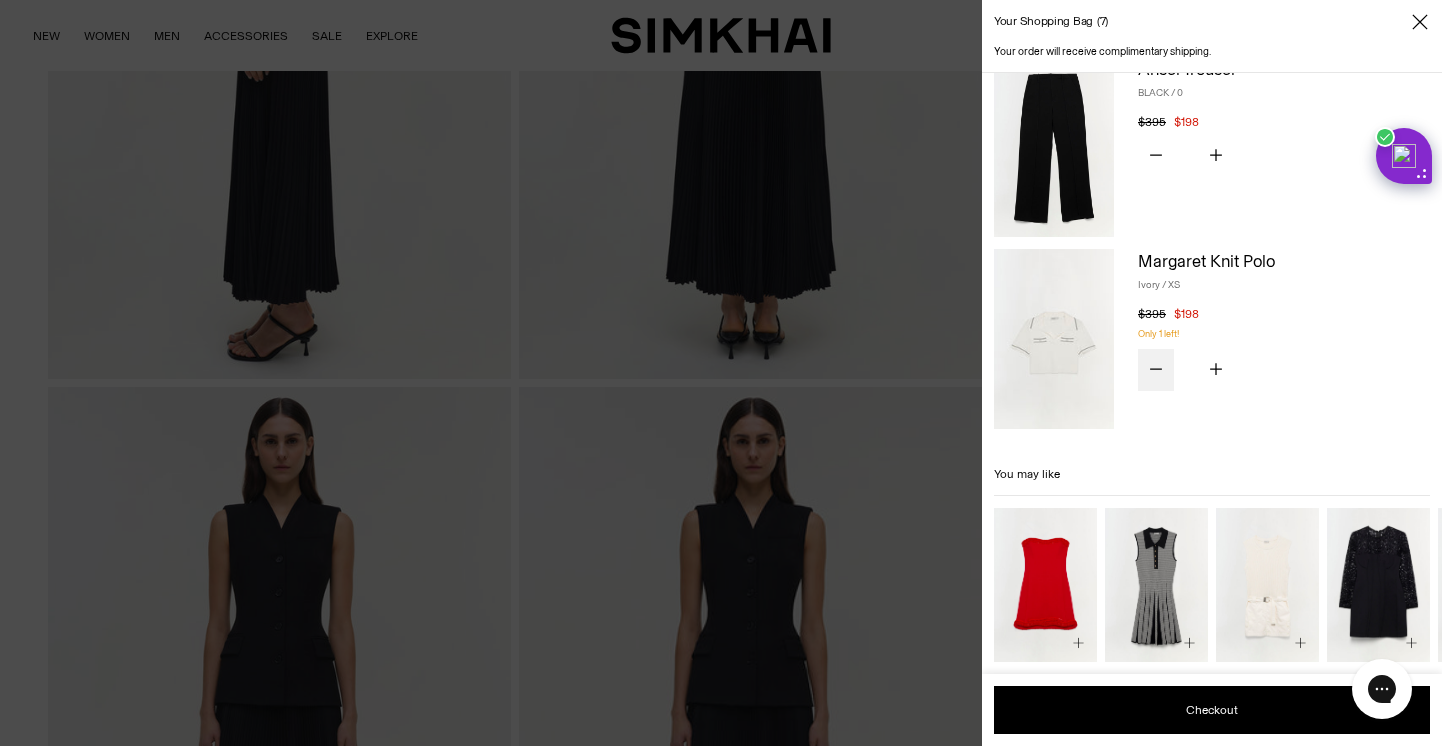 click at bounding box center [1156, 368] 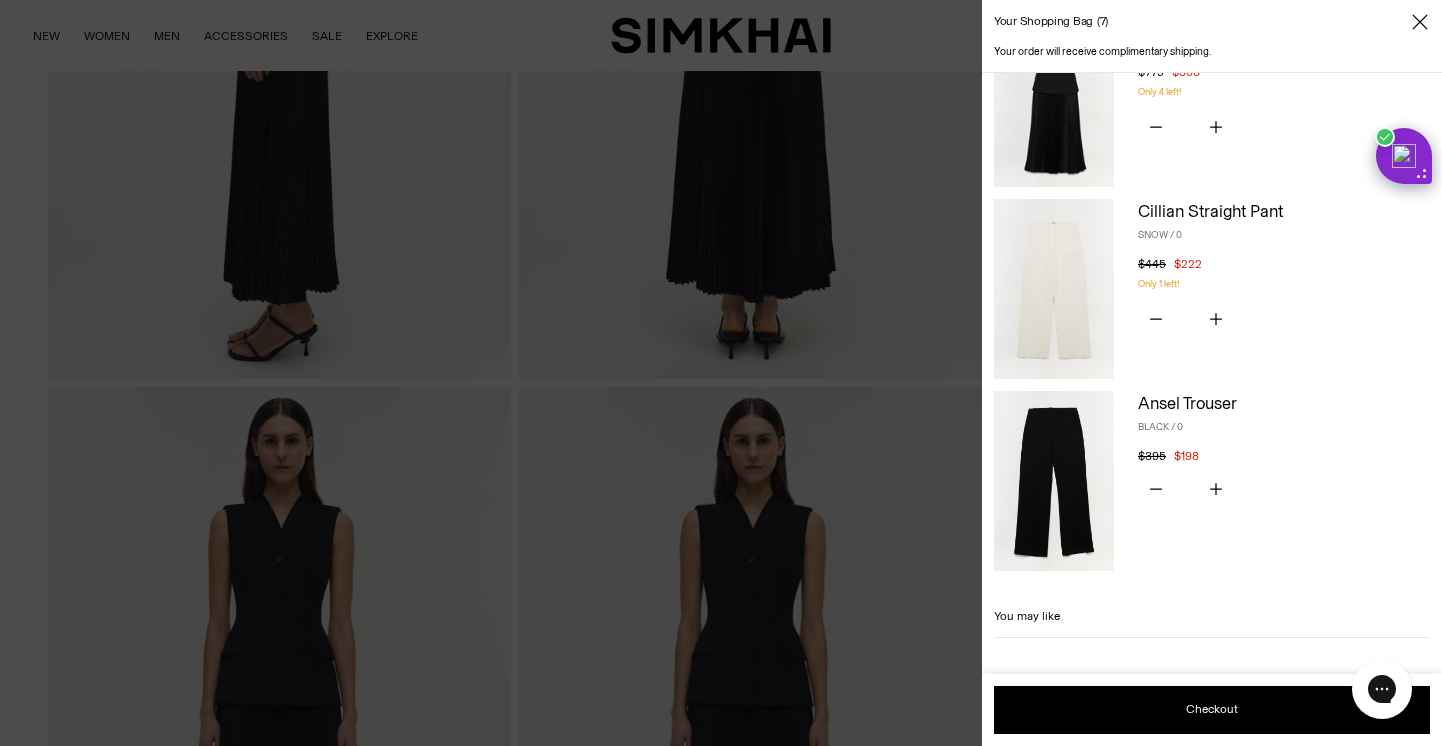 scroll, scrollTop: 191, scrollLeft: 0, axis: vertical 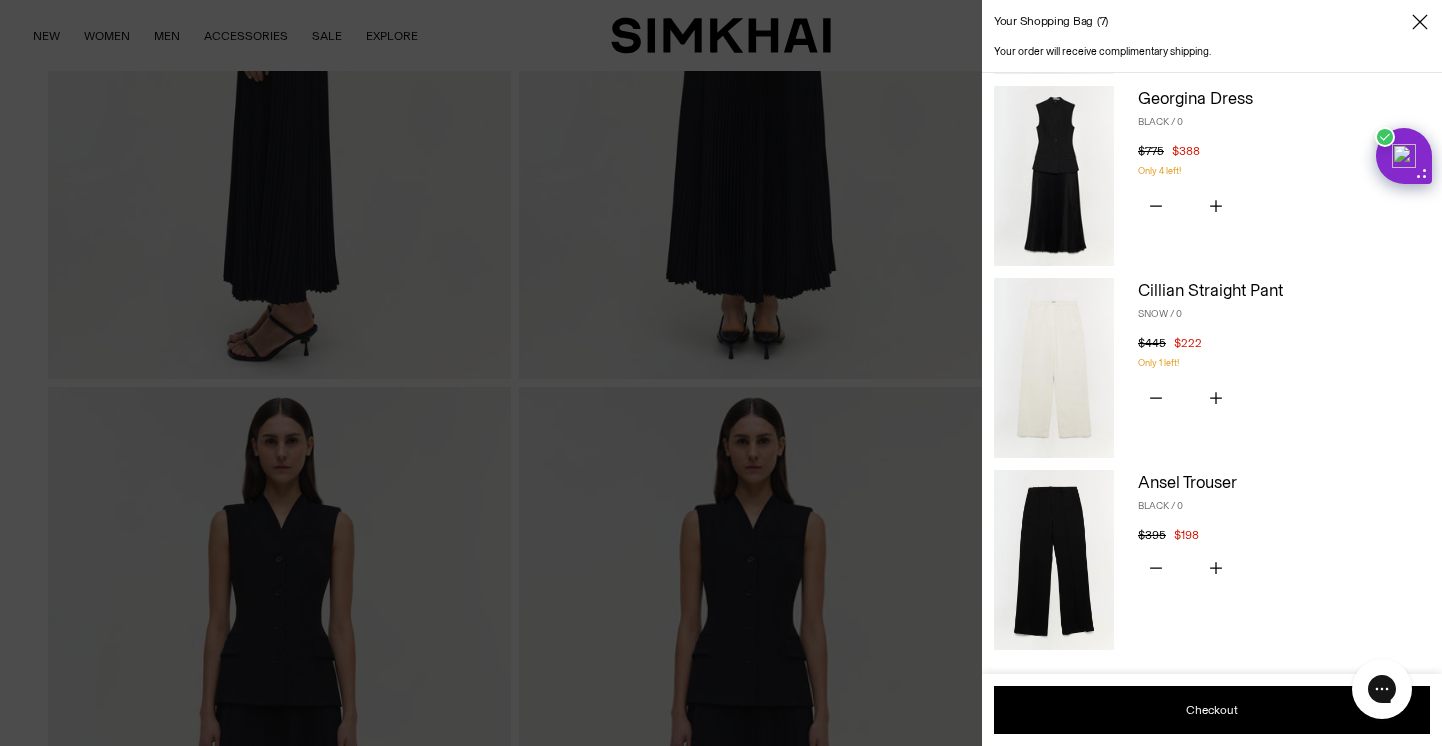 click at bounding box center [1054, 560] 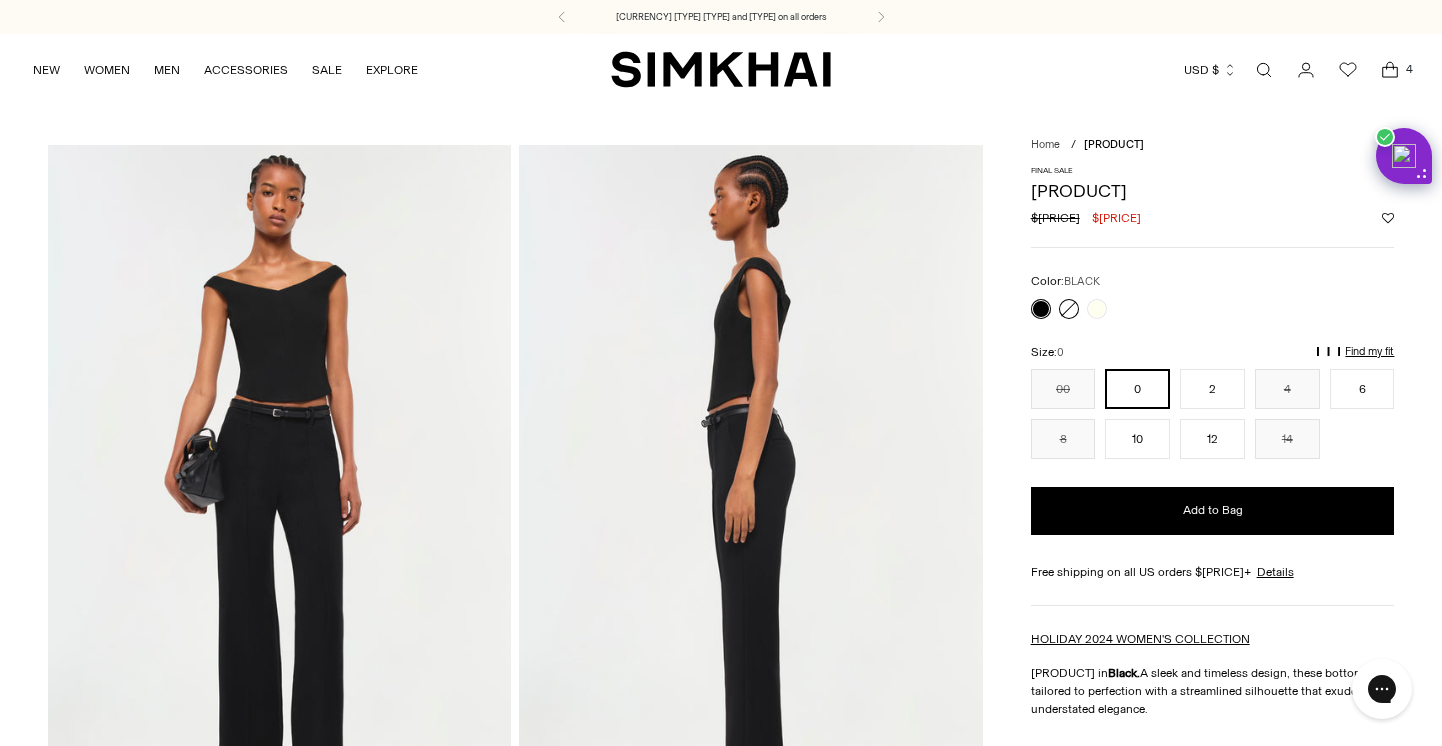 scroll, scrollTop: 0, scrollLeft: 0, axis: both 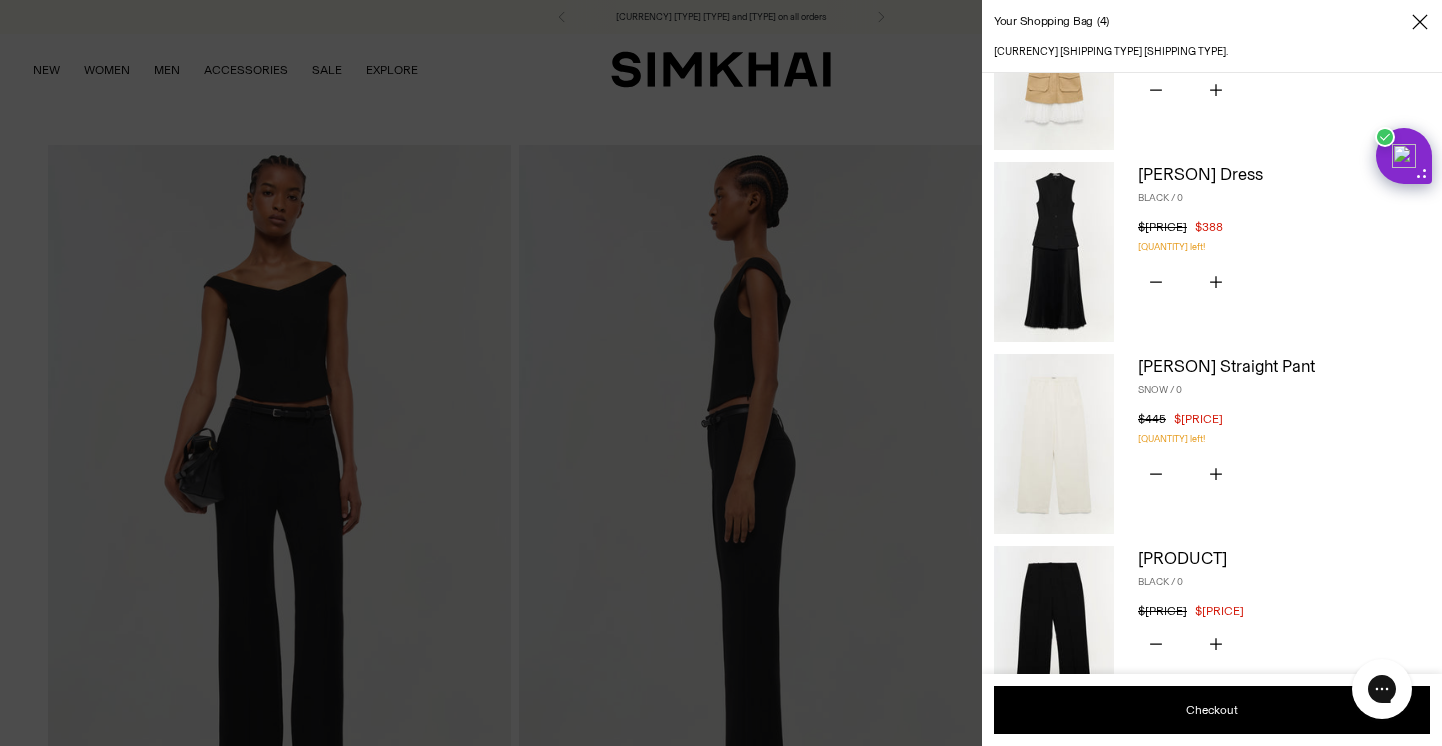 click at bounding box center [1054, 444] 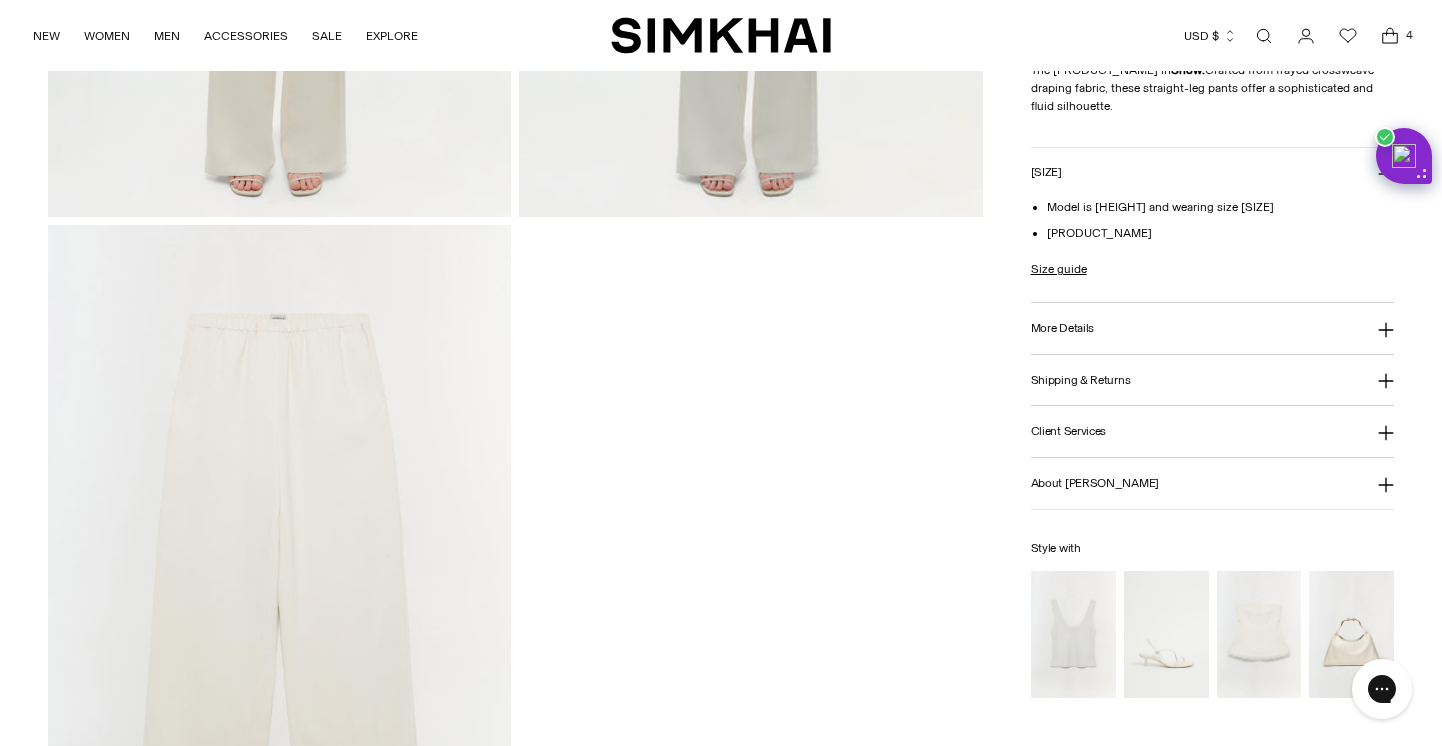 scroll, scrollTop: 0, scrollLeft: 0, axis: both 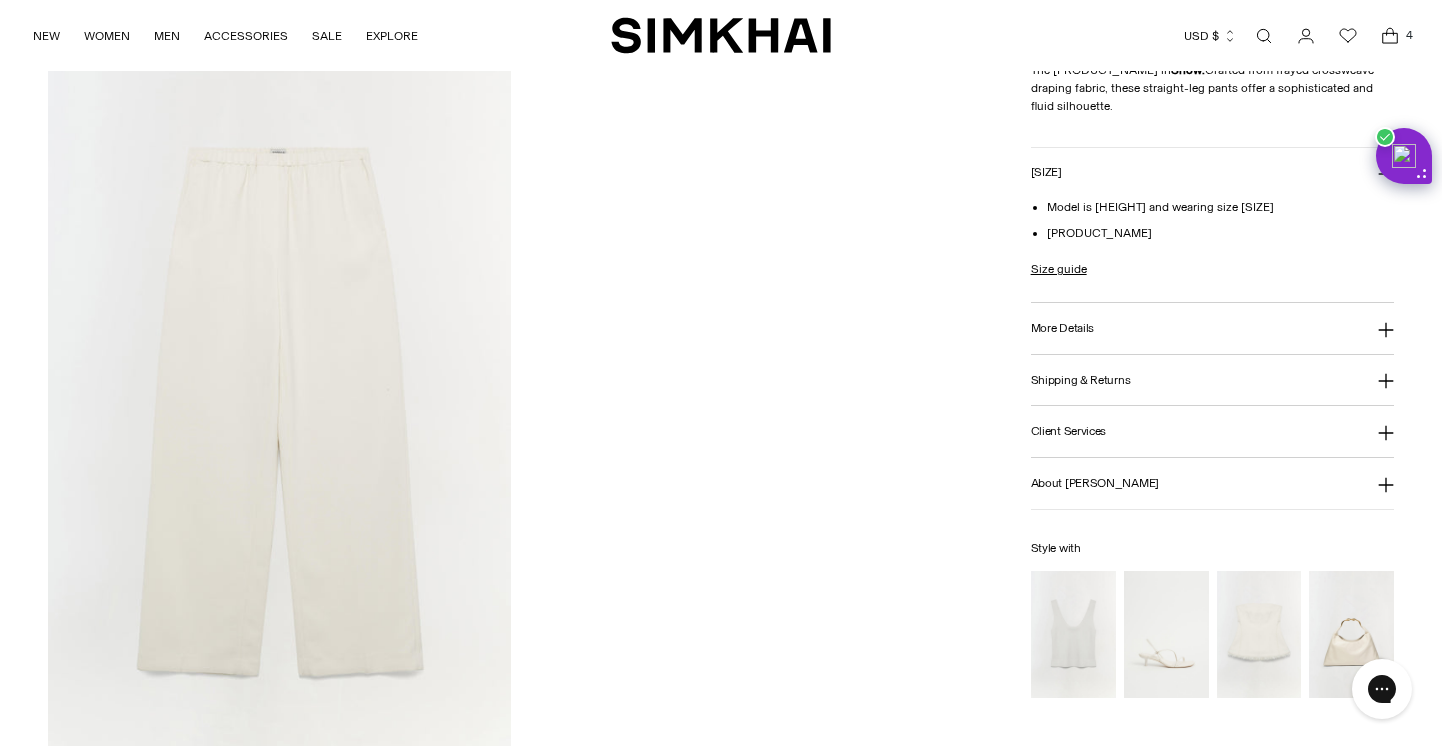 click on "4" at bounding box center (1409, 35) 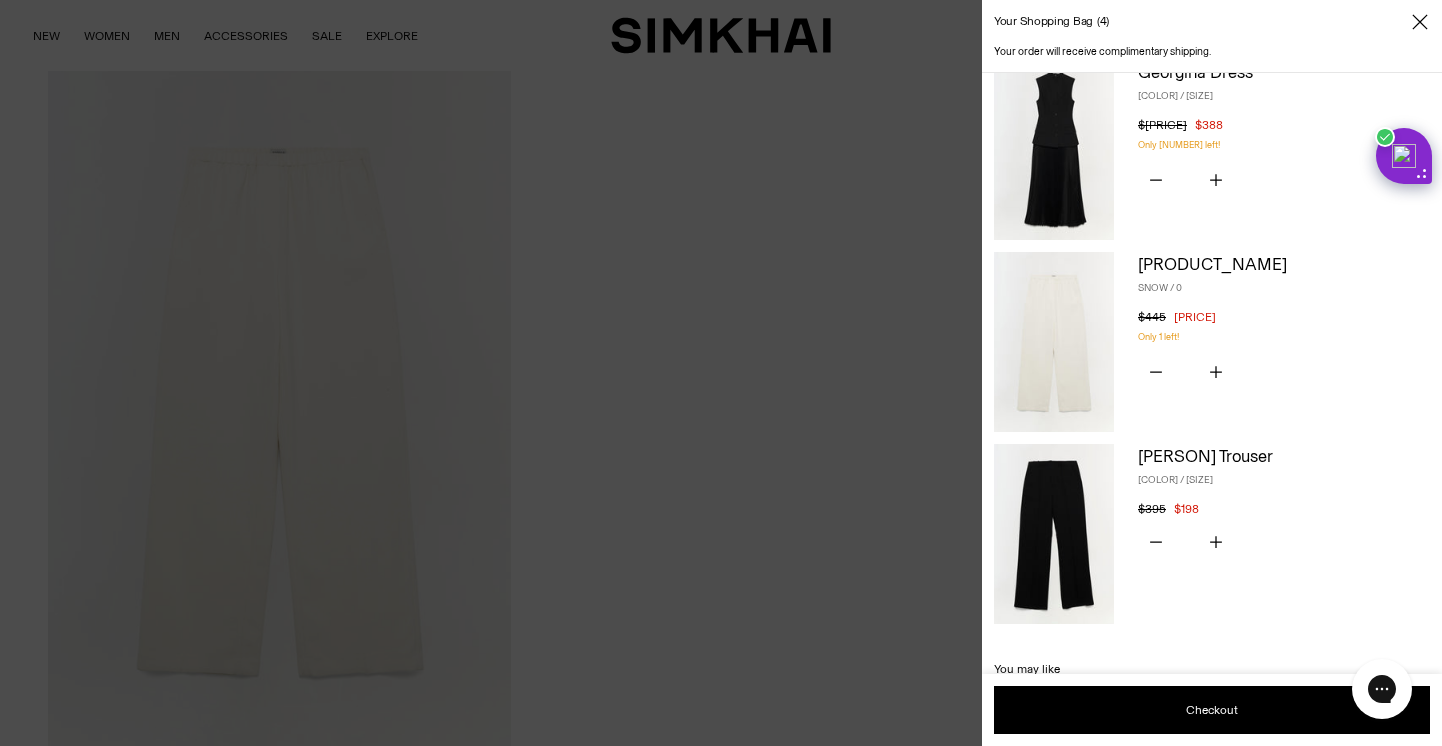 scroll, scrollTop: 325, scrollLeft: 0, axis: vertical 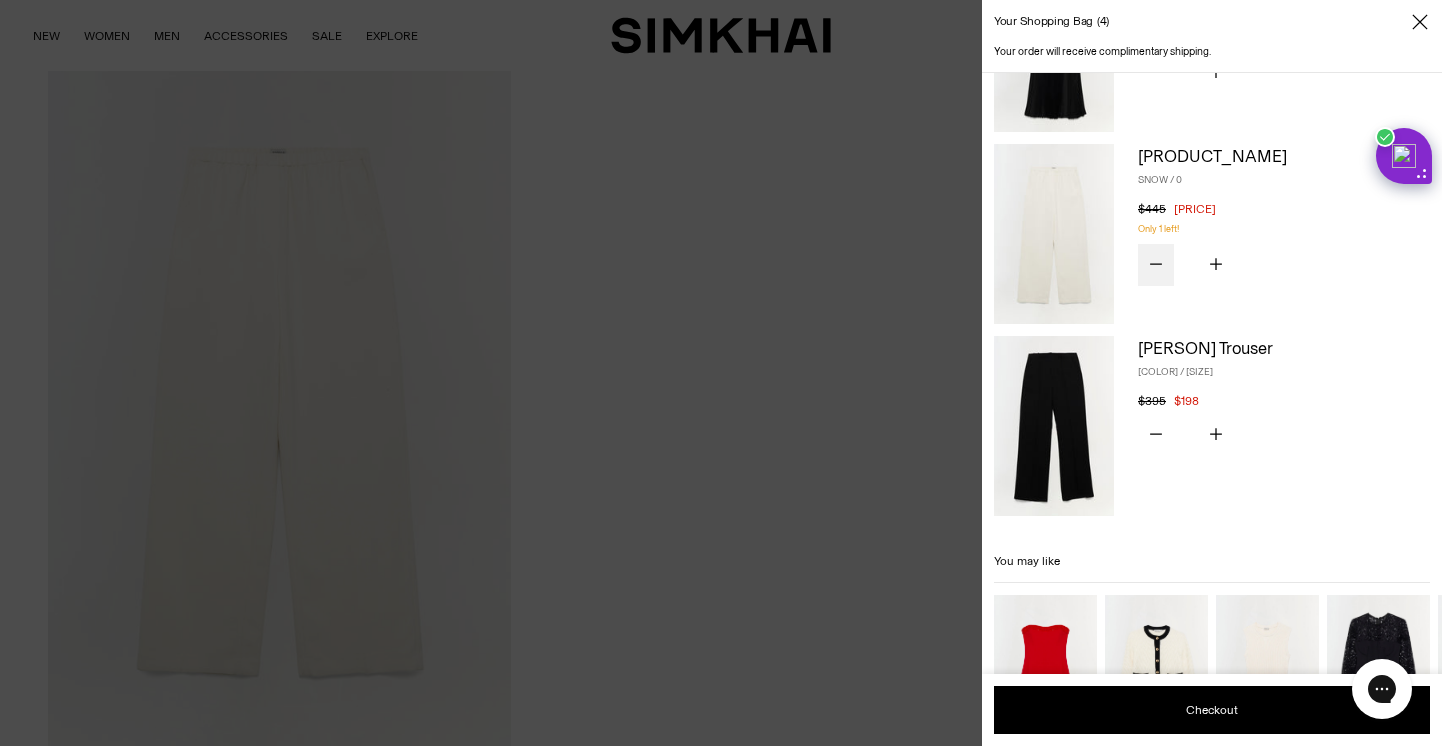 click at bounding box center (1156, 264) 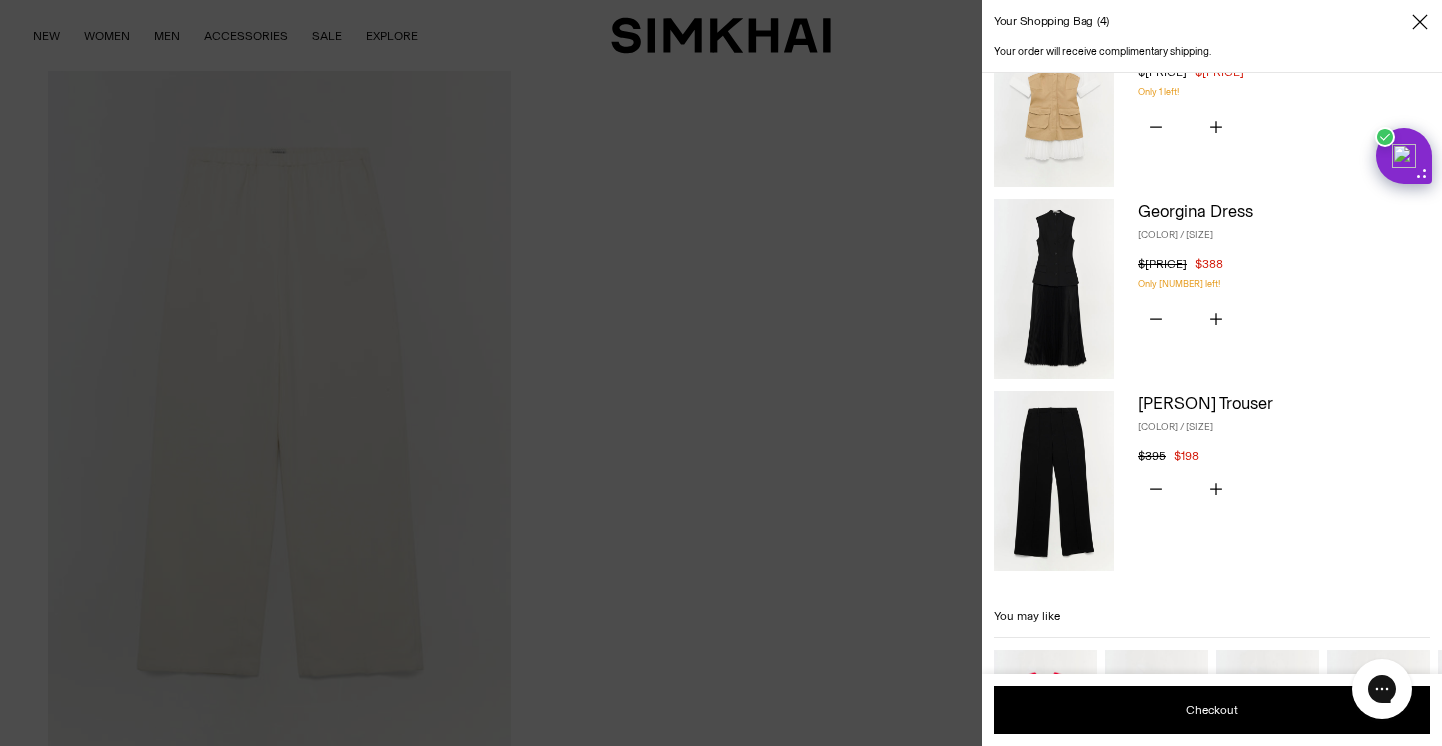 scroll, scrollTop: 232, scrollLeft: 0, axis: vertical 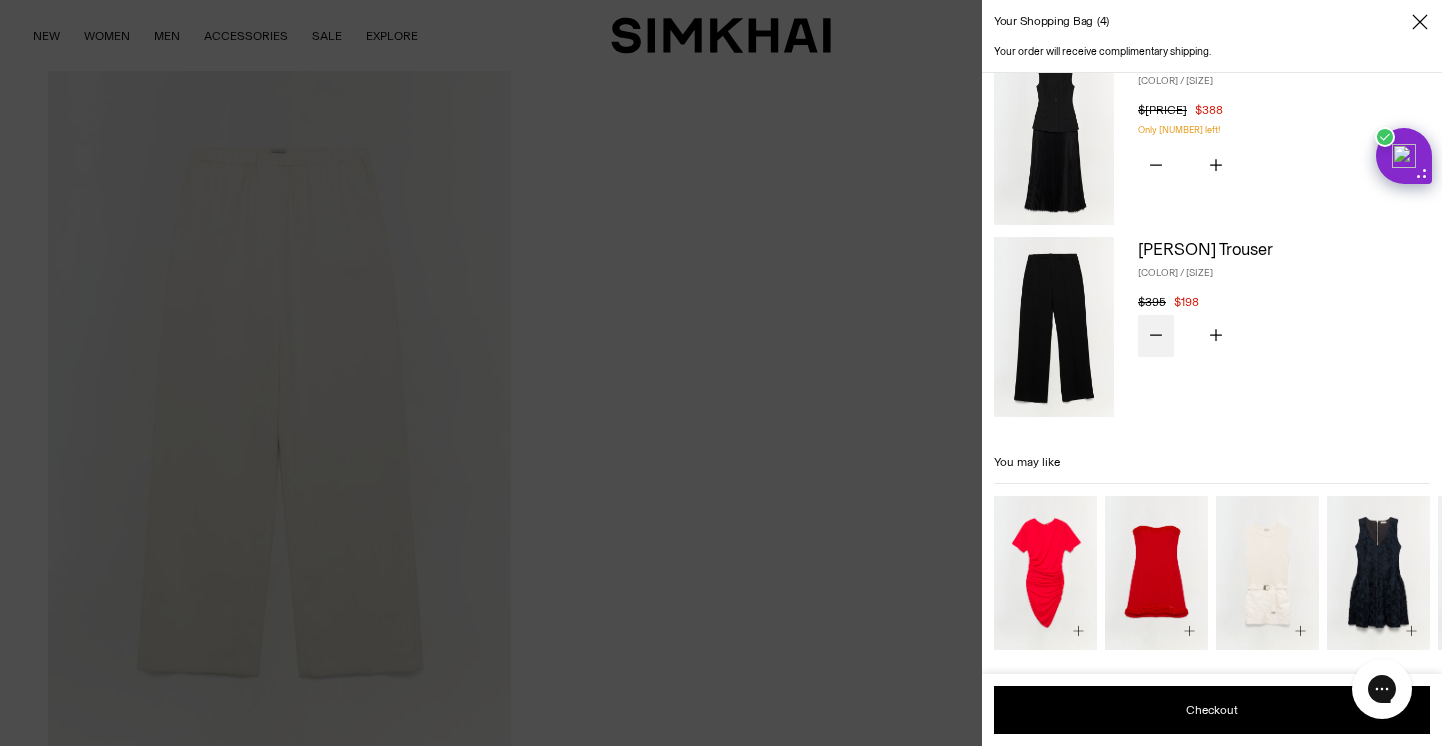 click at bounding box center [1156, 335] 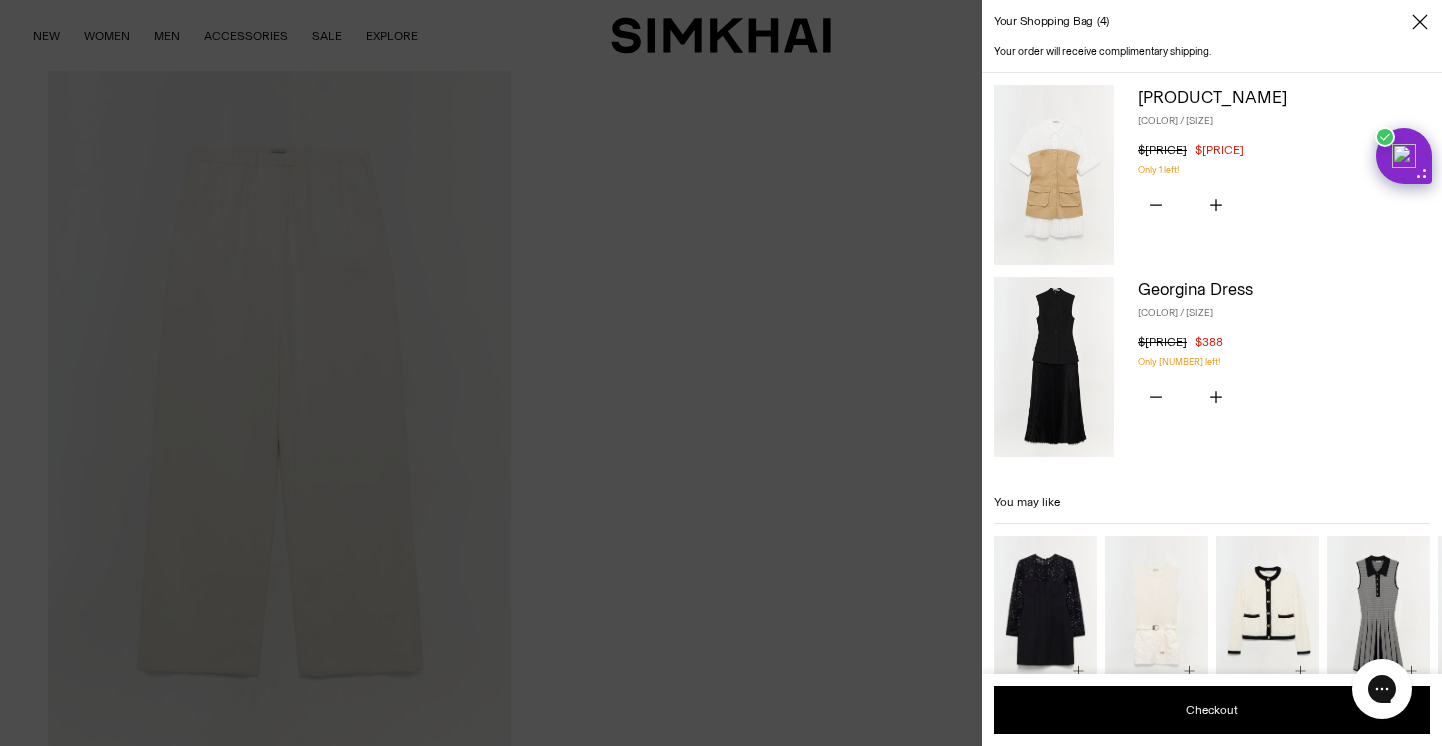 scroll, scrollTop: 40, scrollLeft: 0, axis: vertical 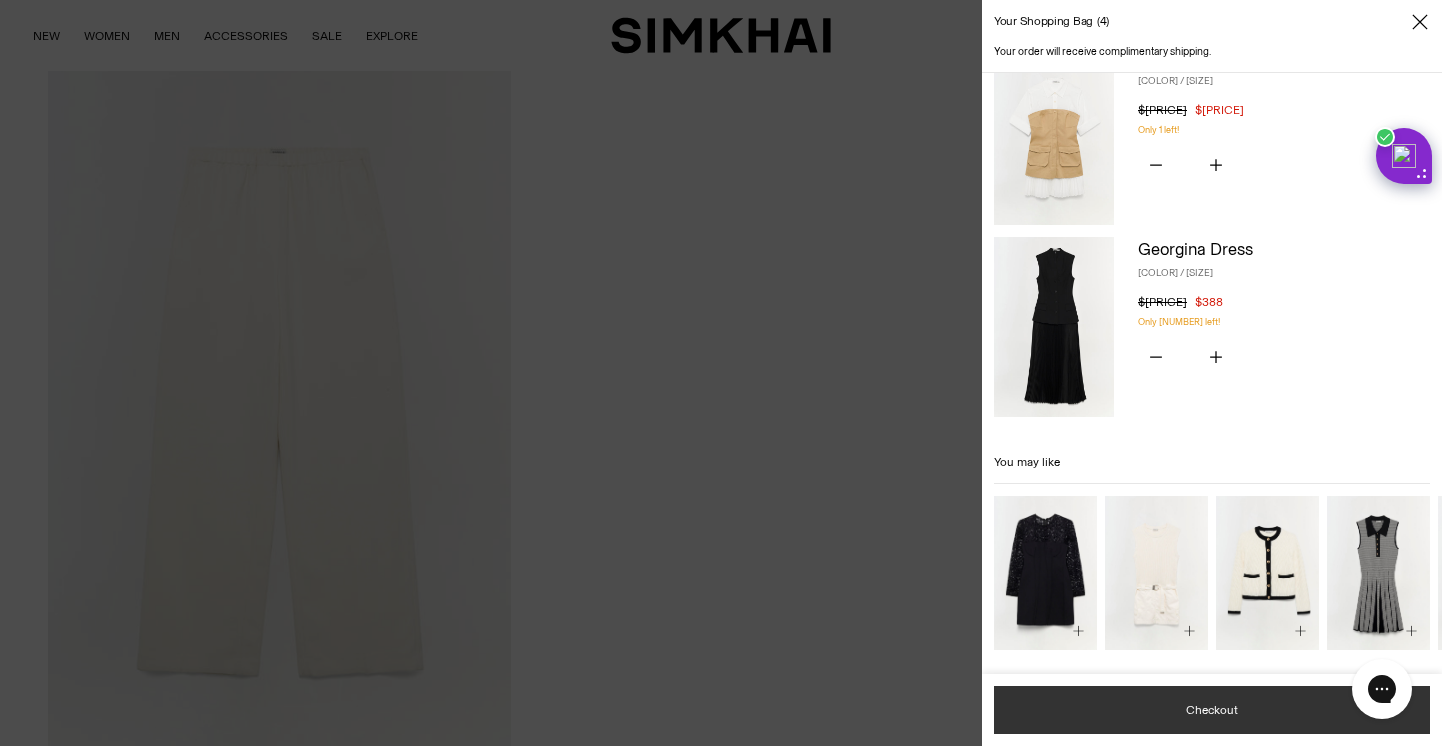 click on "Checkout" at bounding box center (1212, 710) 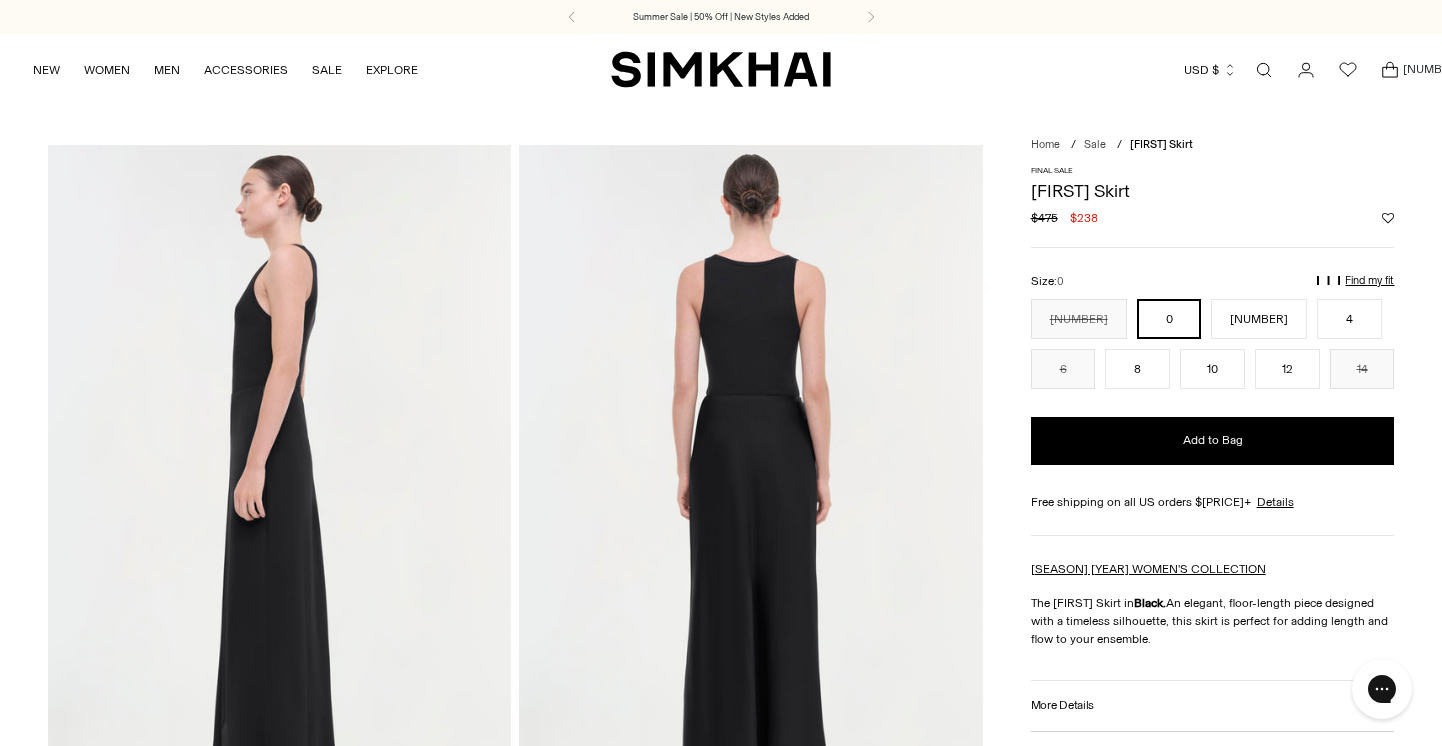 scroll, scrollTop: 0, scrollLeft: 0, axis: both 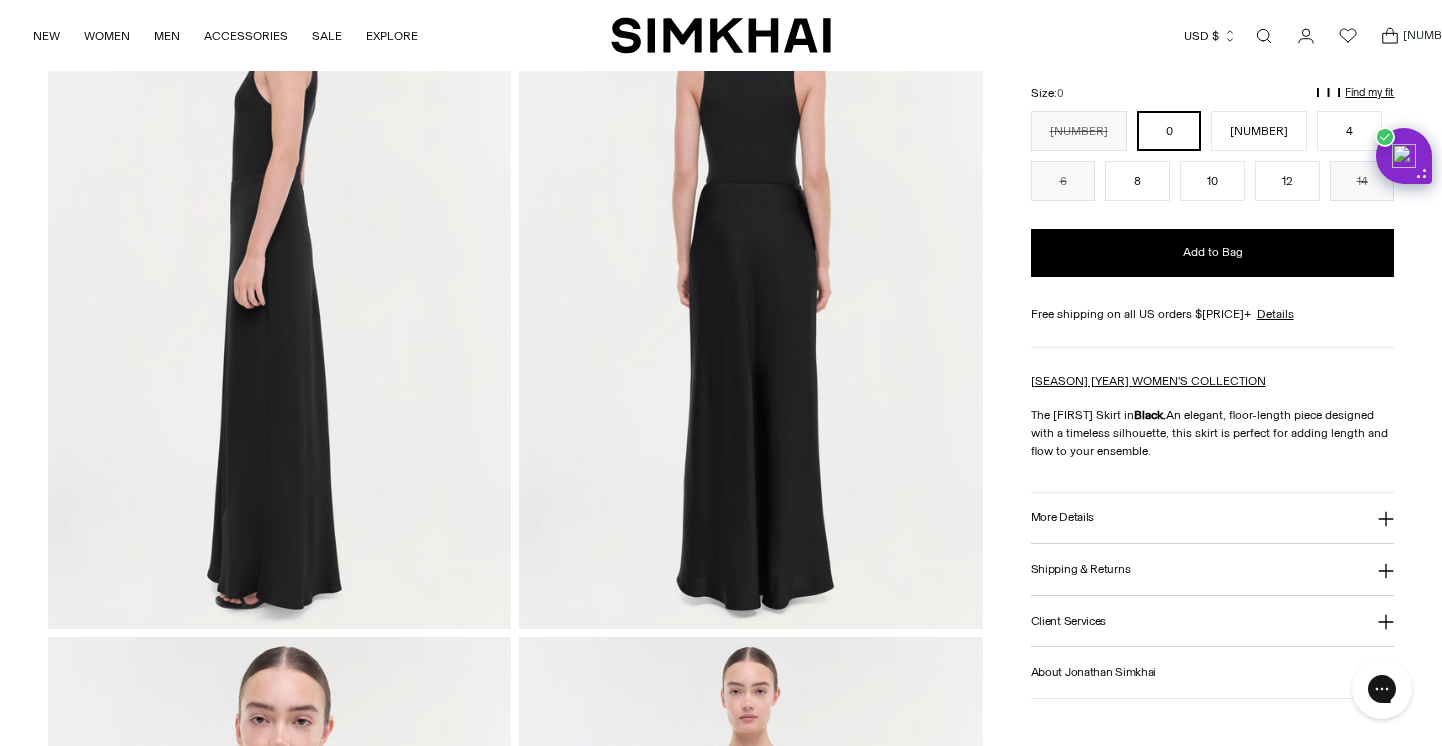 click on "More Details" at bounding box center [1062, 517] 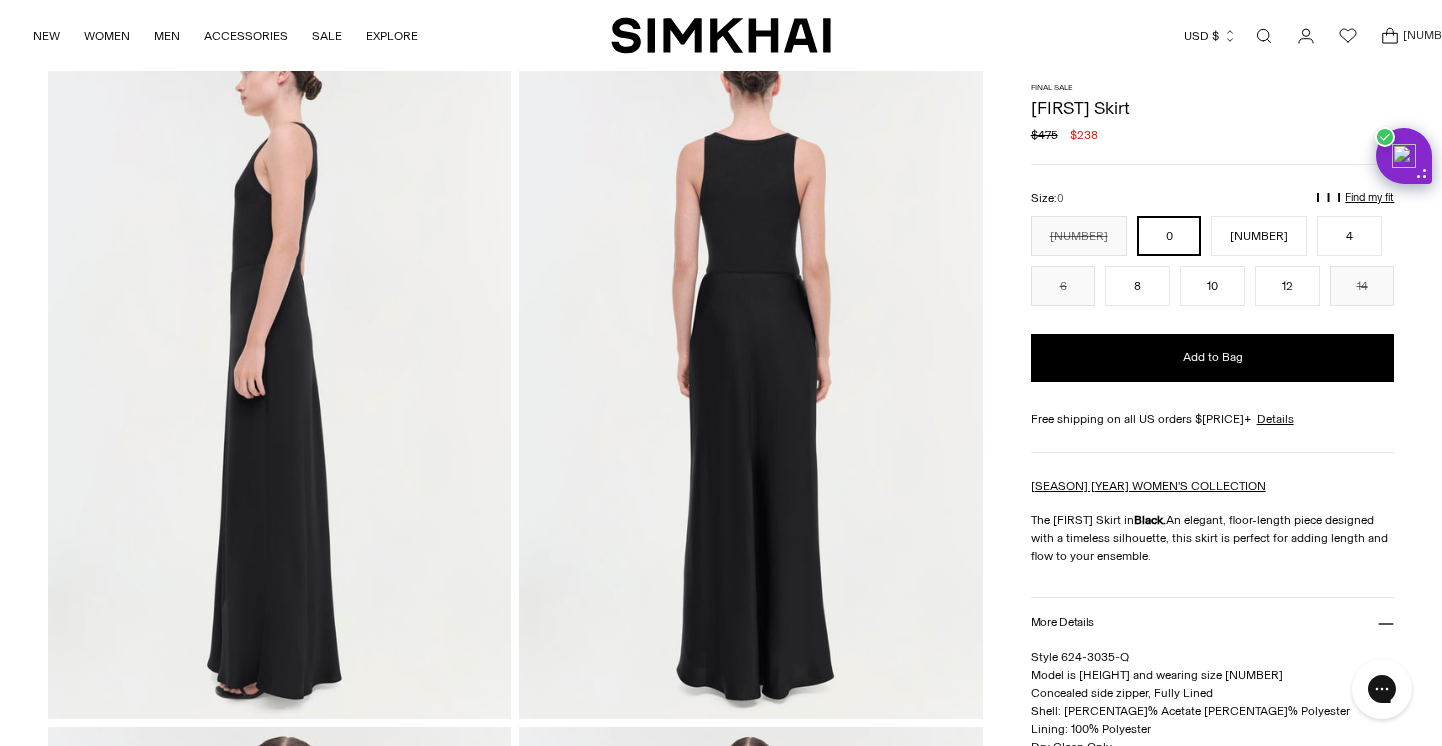scroll, scrollTop: 0, scrollLeft: 0, axis: both 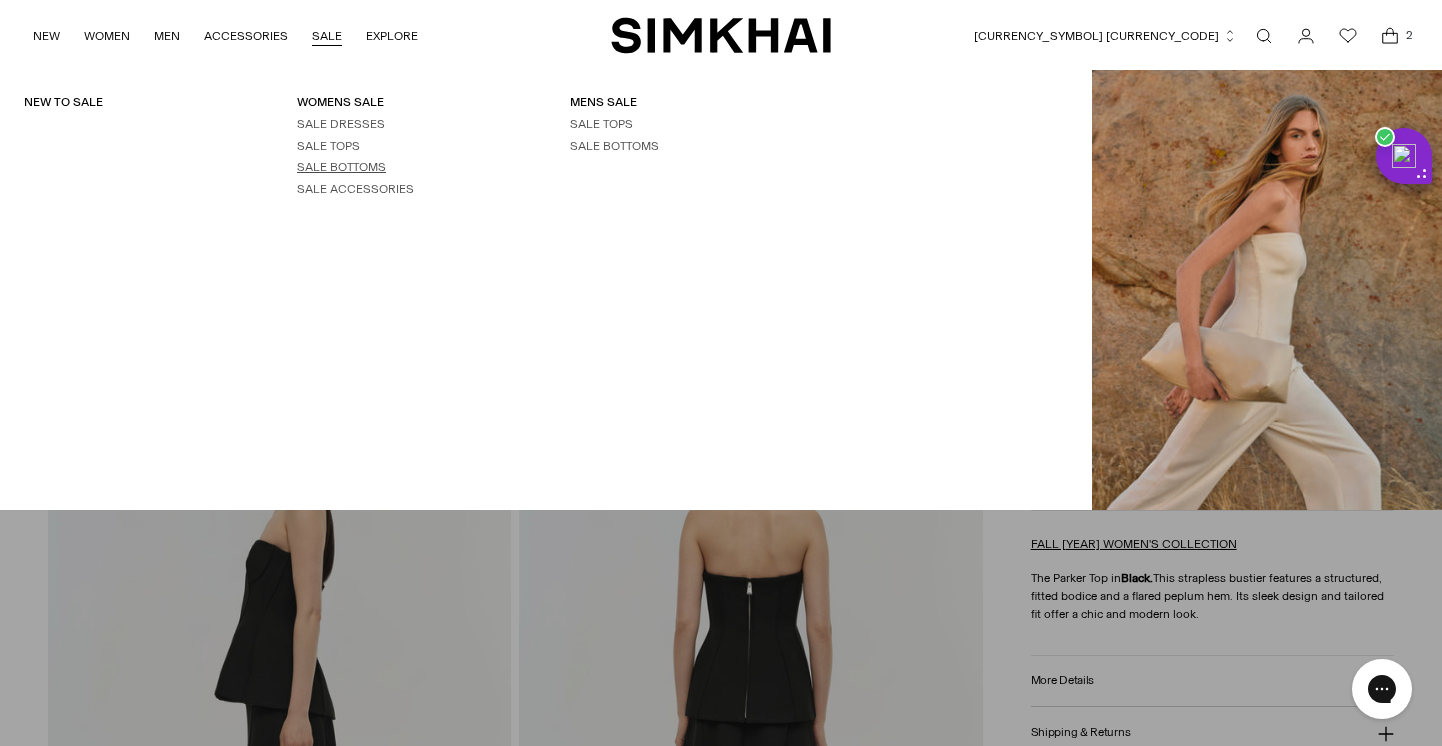 click on "SALE BOTTOMS" at bounding box center (341, 167) 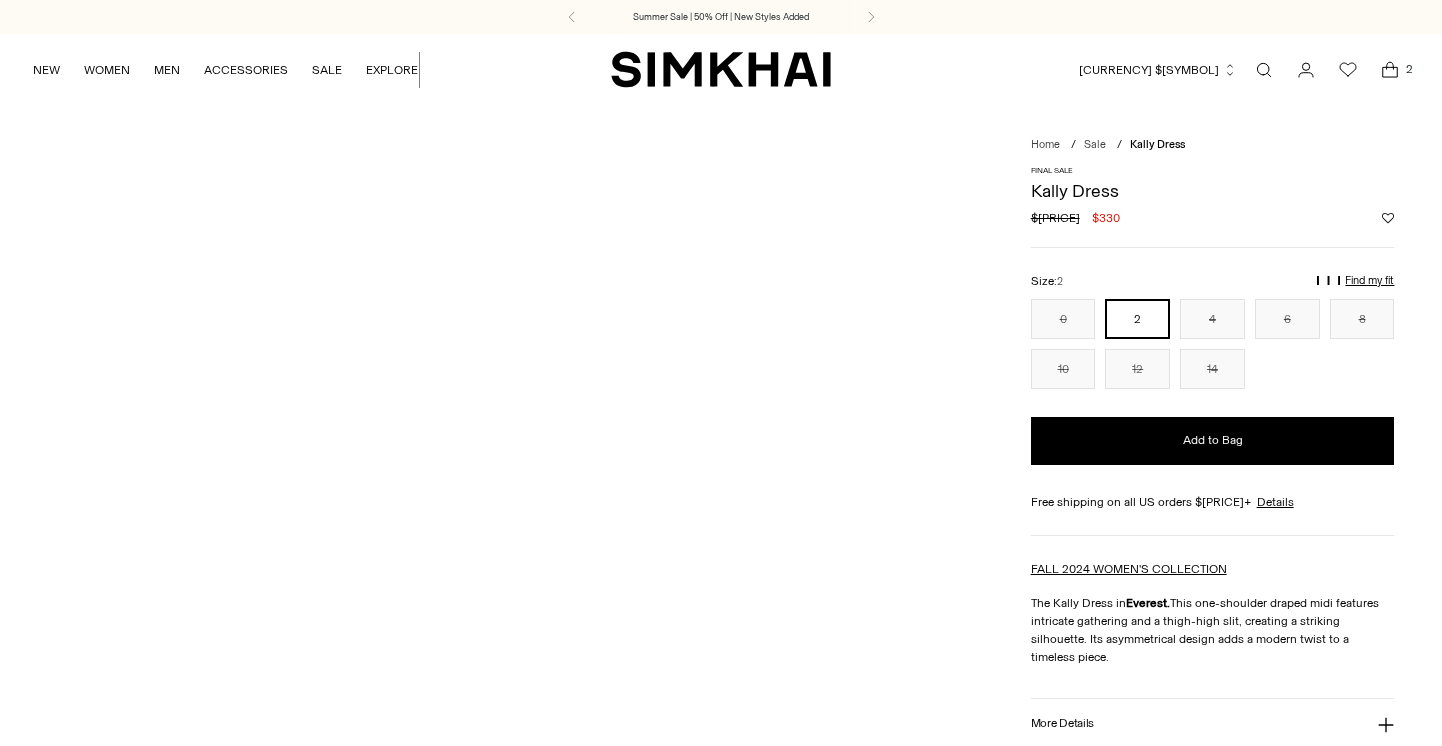 scroll, scrollTop: 0, scrollLeft: 0, axis: both 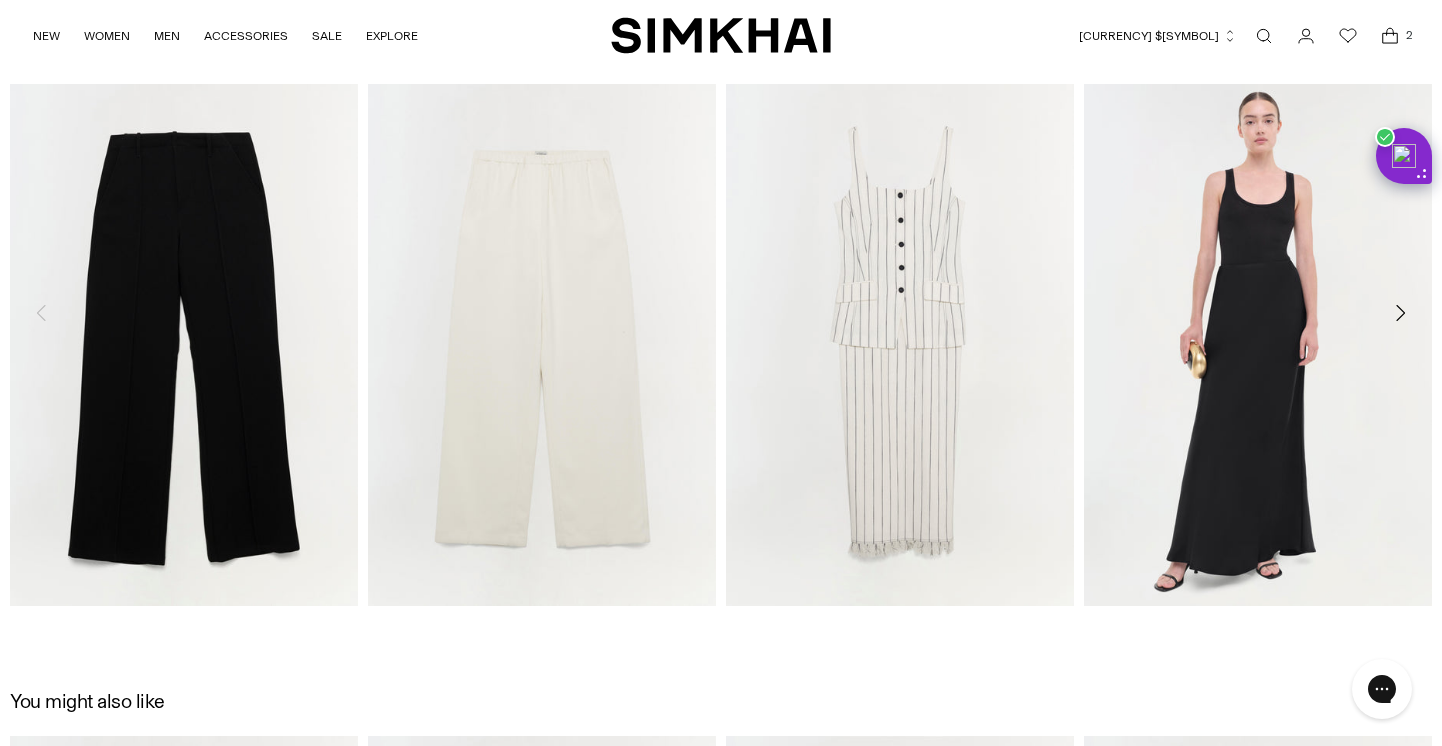 click at bounding box center (1390, 36) 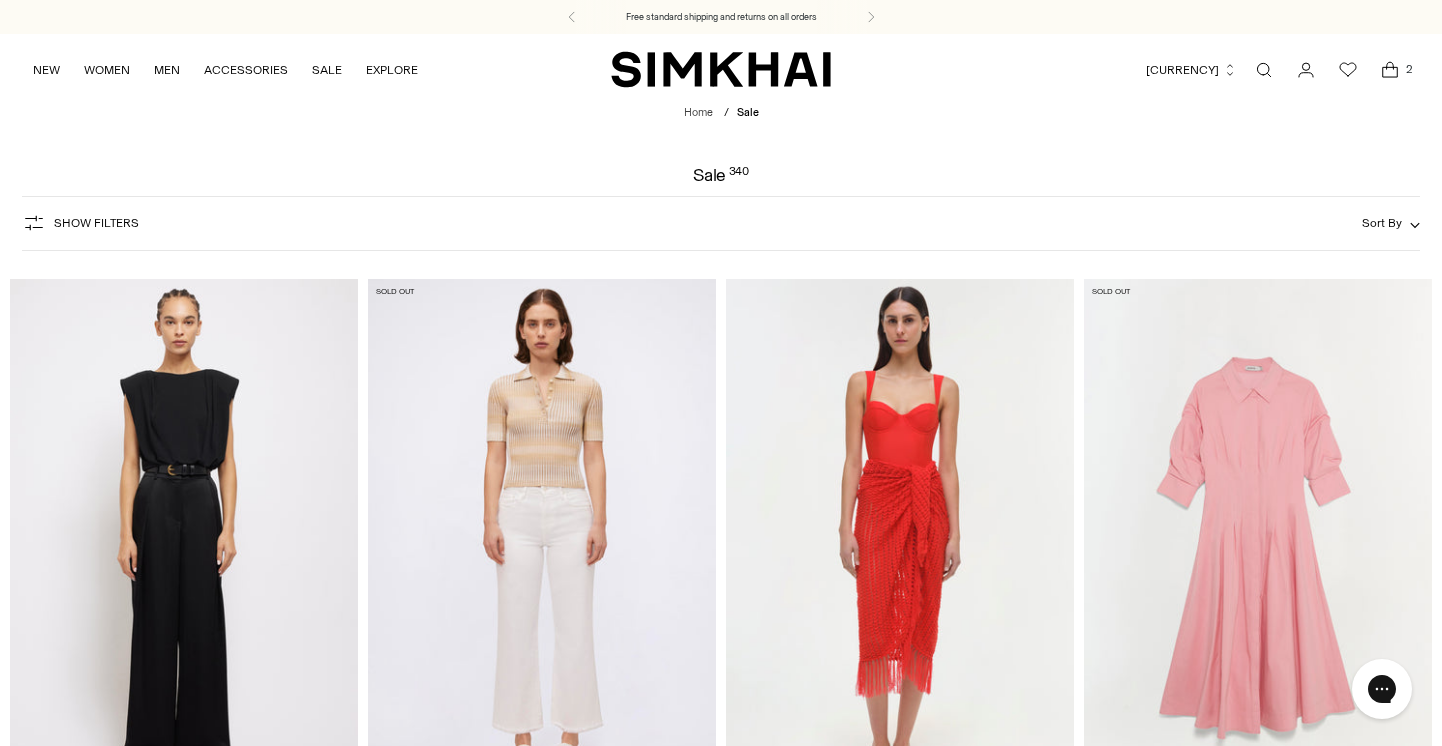 scroll, scrollTop: 0, scrollLeft: 0, axis: both 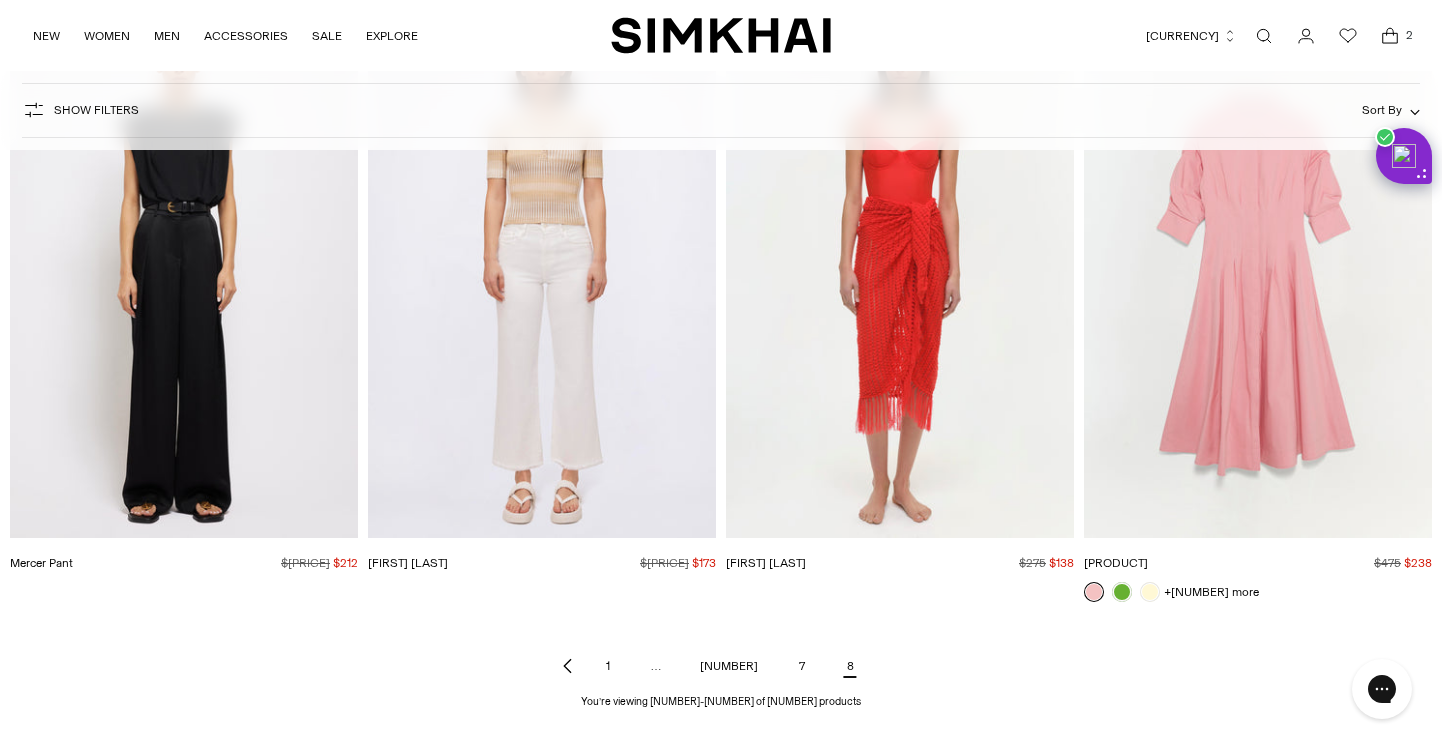 click at bounding box center (0, 0) 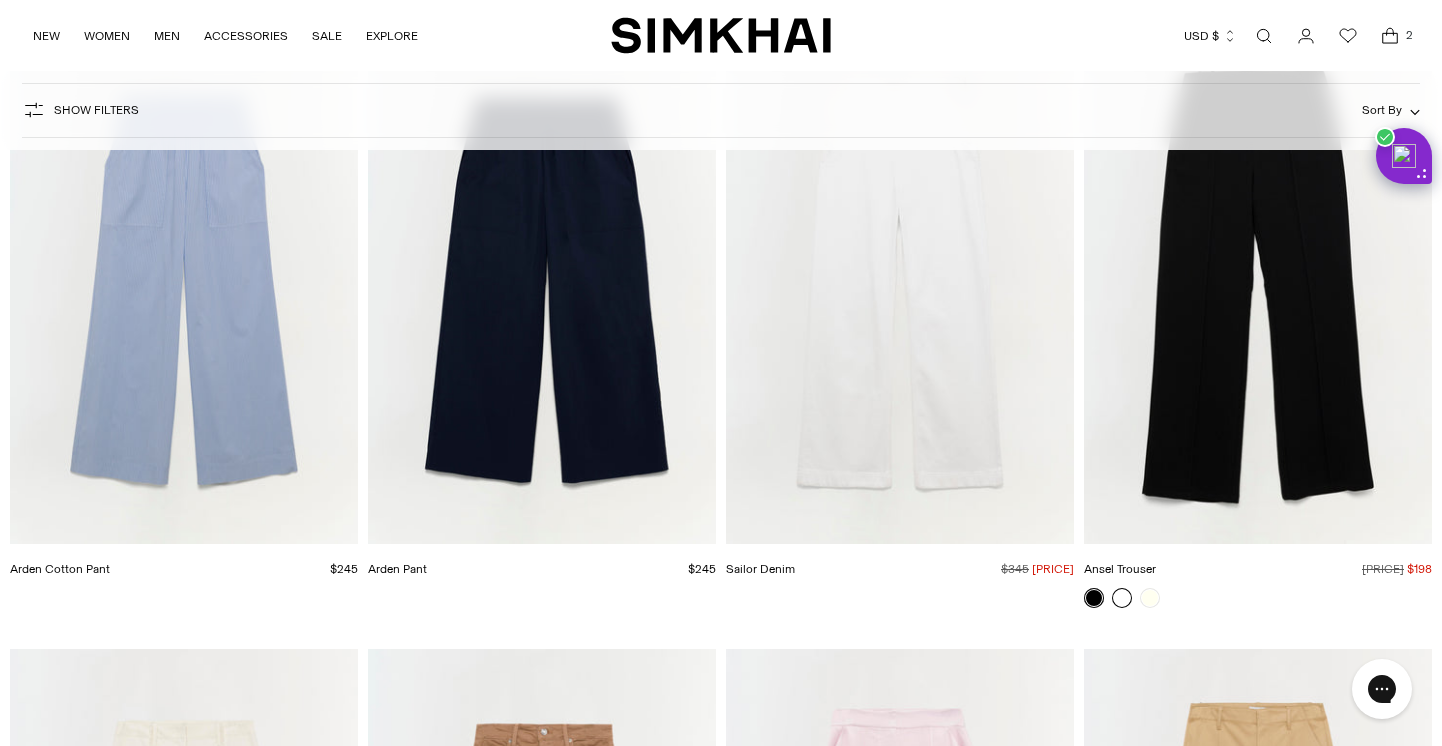 scroll, scrollTop: 0, scrollLeft: 0, axis: both 